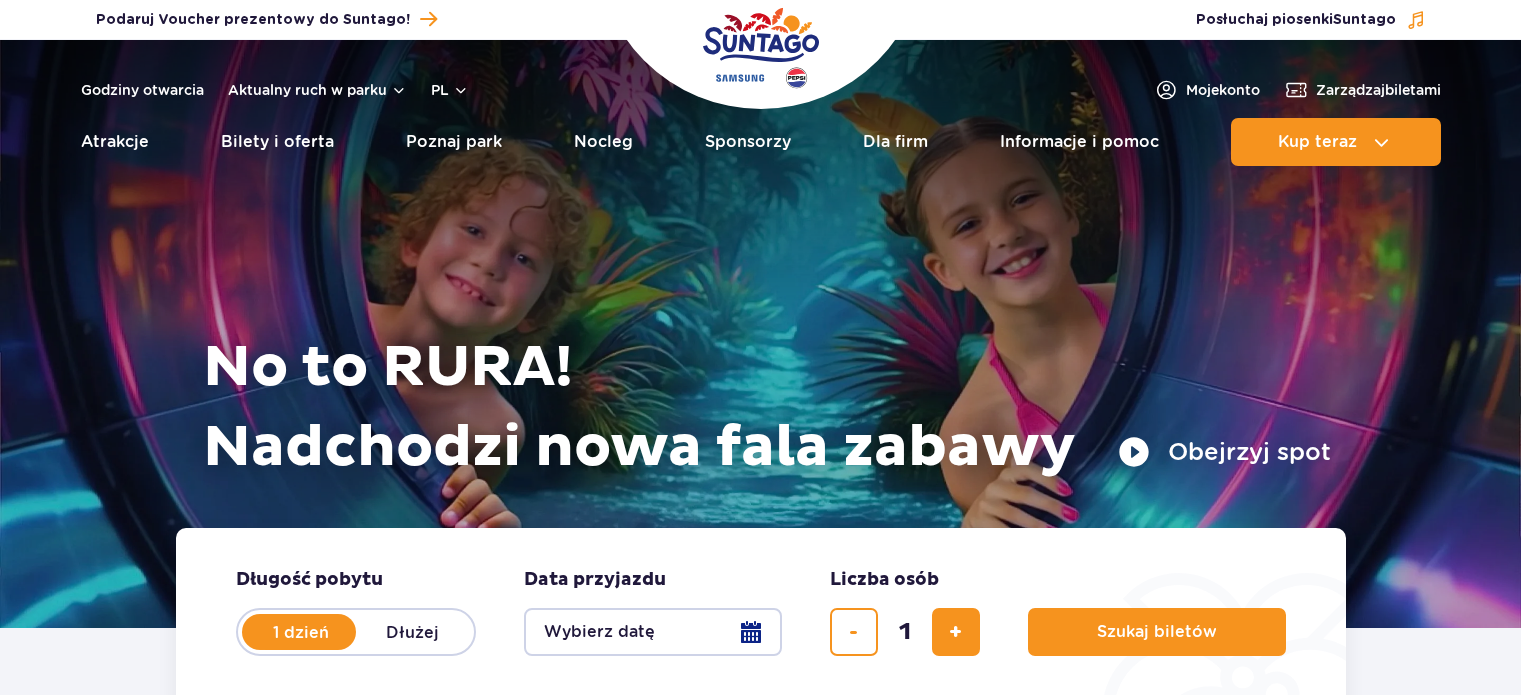 scroll, scrollTop: 0, scrollLeft: 0, axis: both 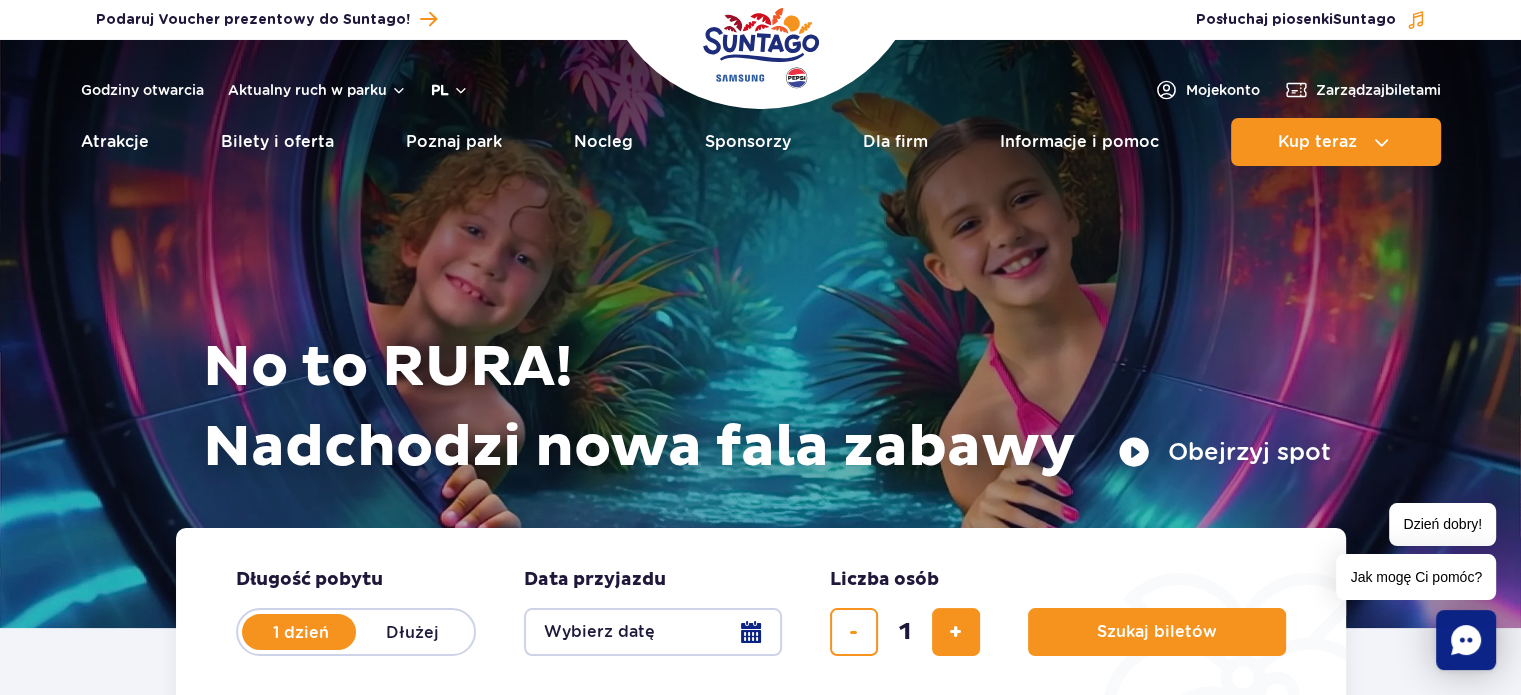 click on "pl" at bounding box center (450, 90) 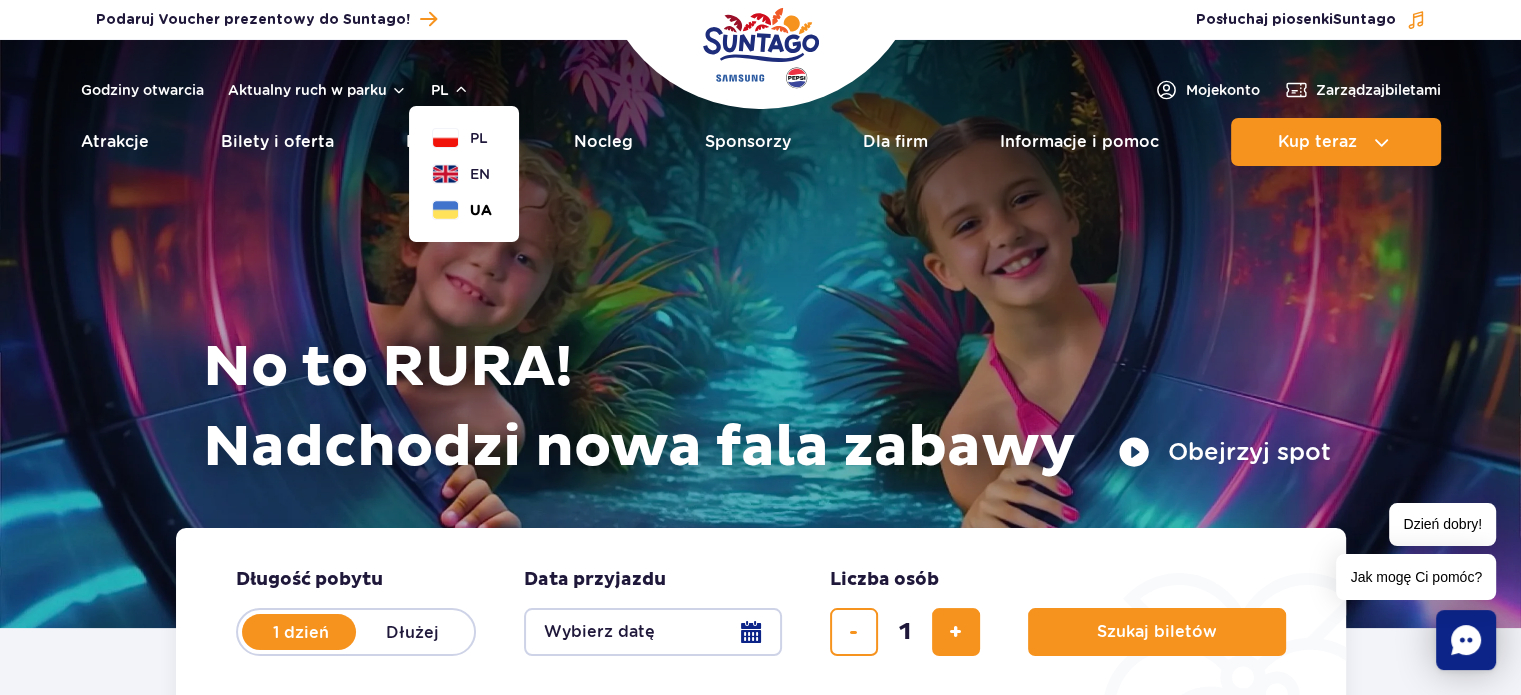 click on "UA" at bounding box center (462, 210) 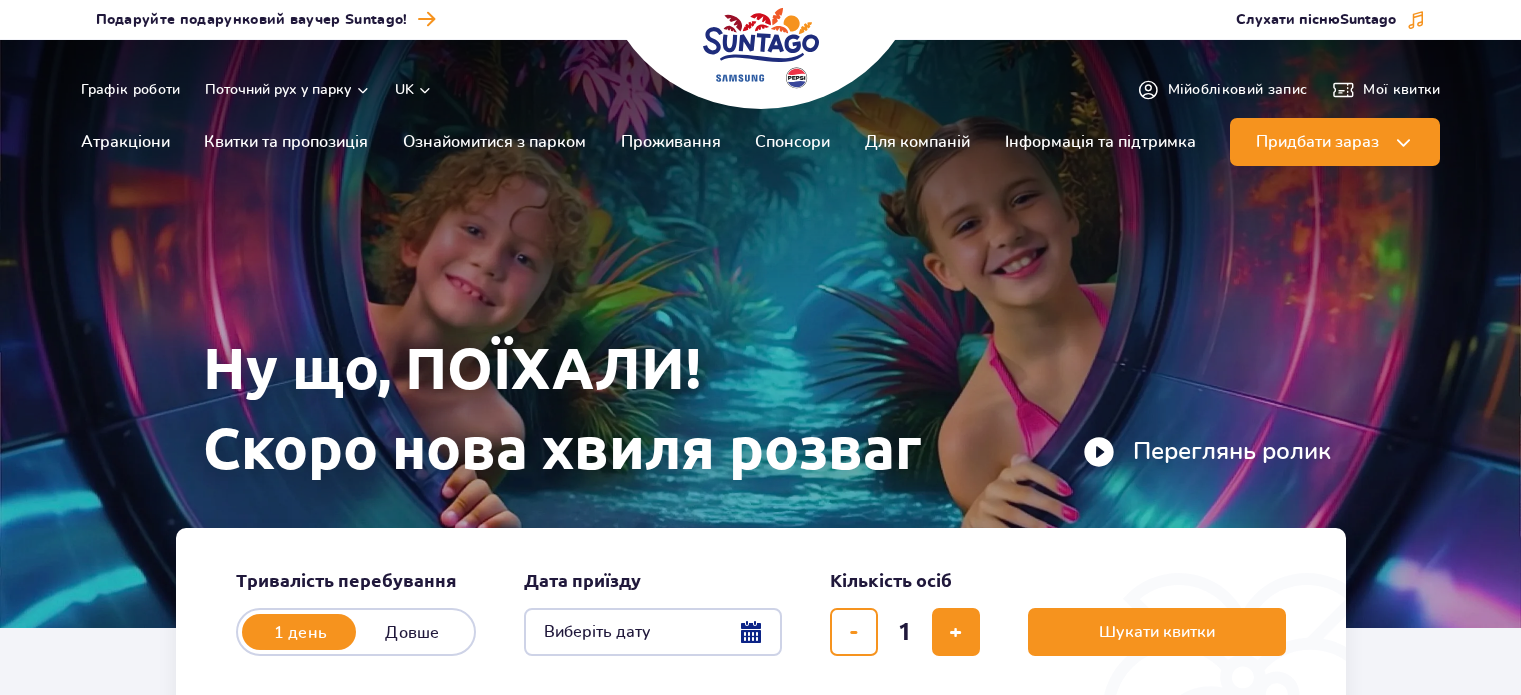 scroll, scrollTop: 0, scrollLeft: 0, axis: both 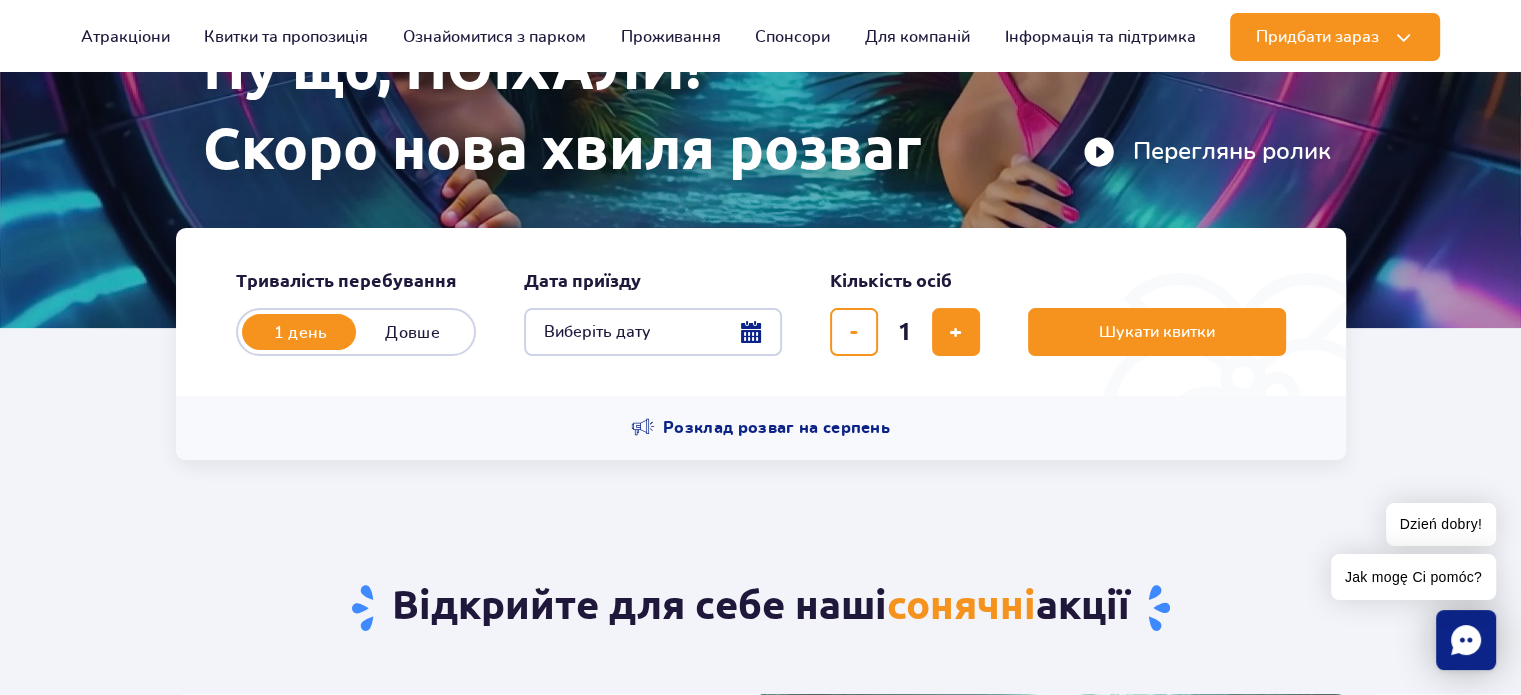click on "Виберіть дату" at bounding box center (653, 332) 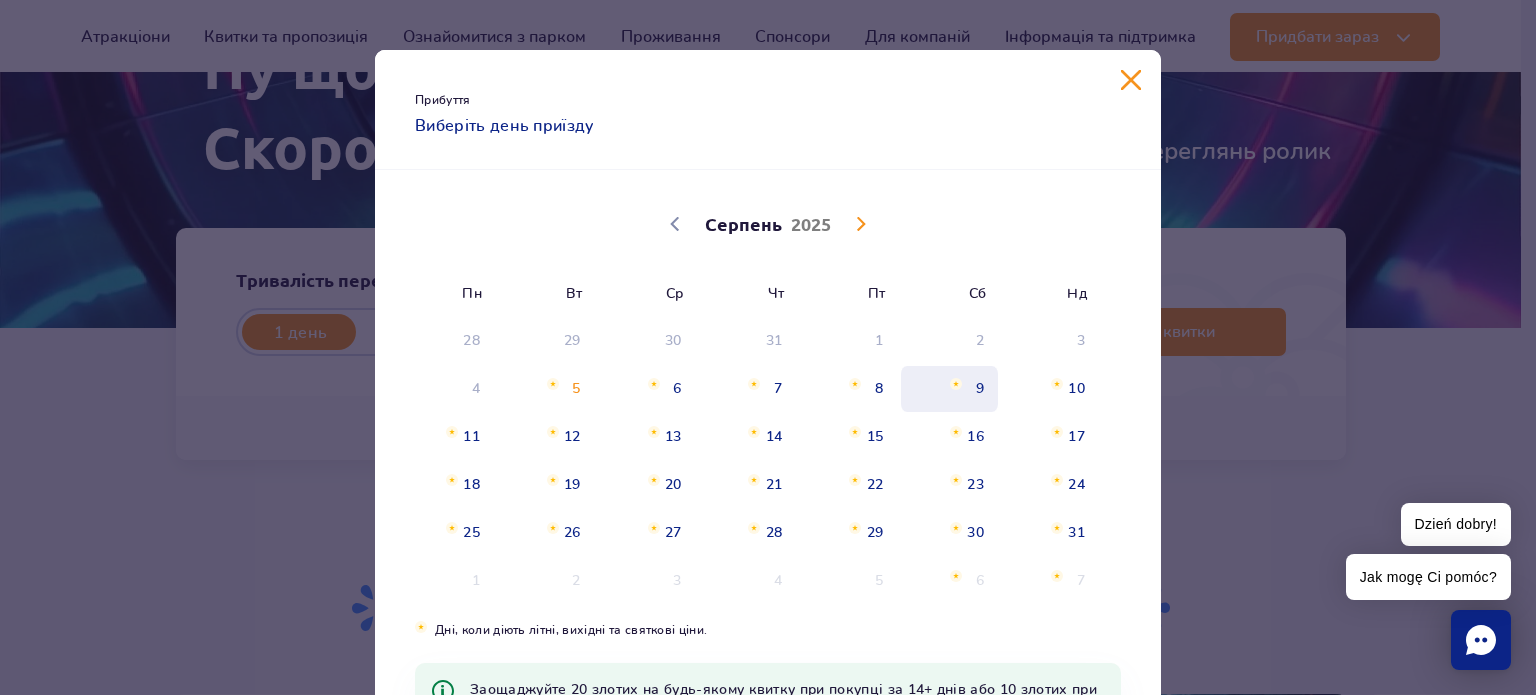 click on "9" at bounding box center [949, 389] 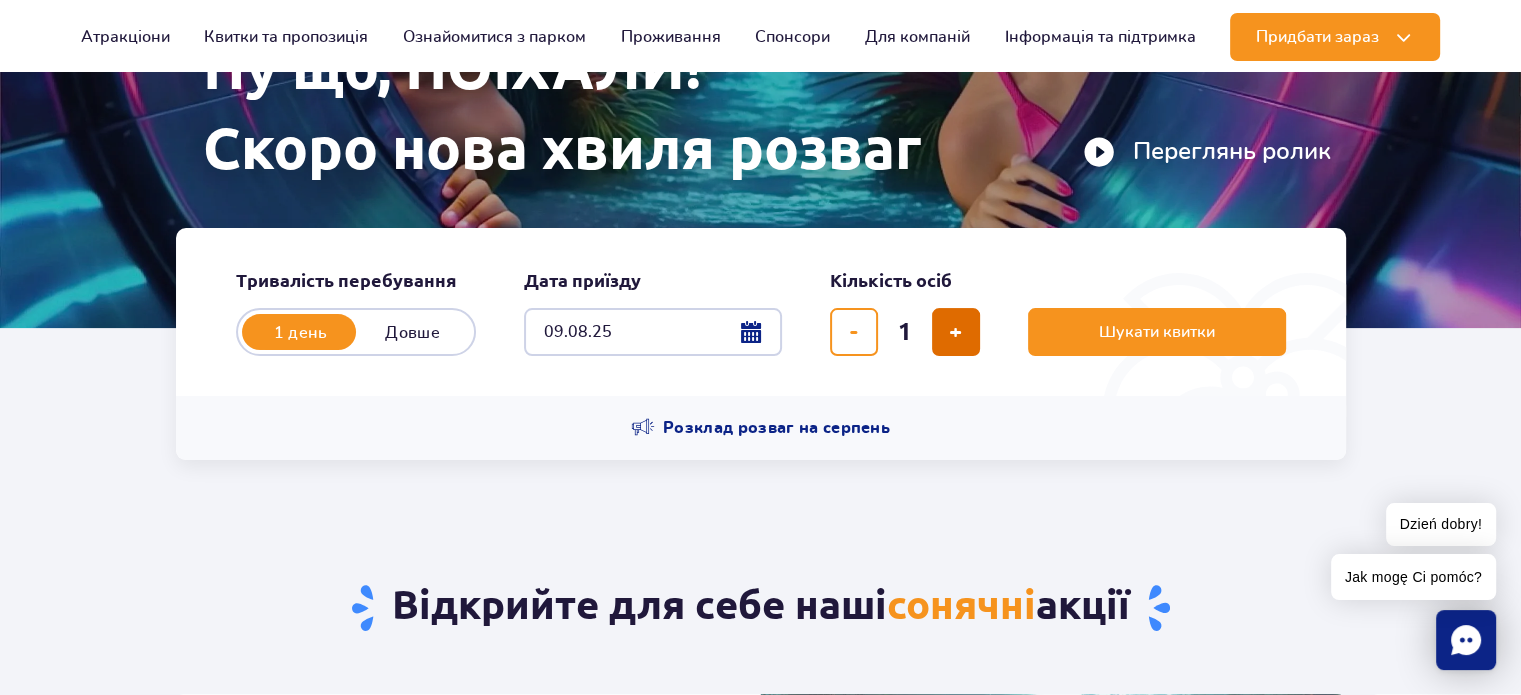 click at bounding box center (955, 332) 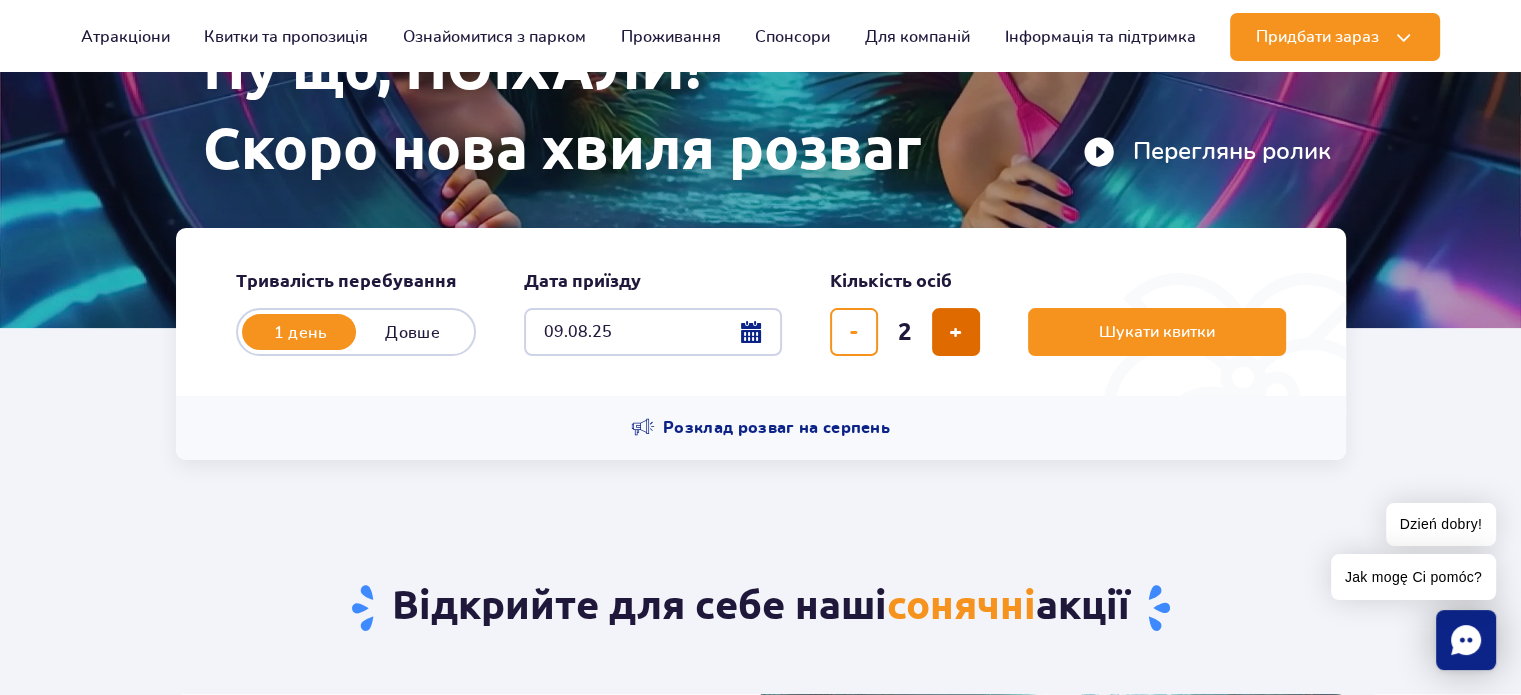 click at bounding box center (955, 332) 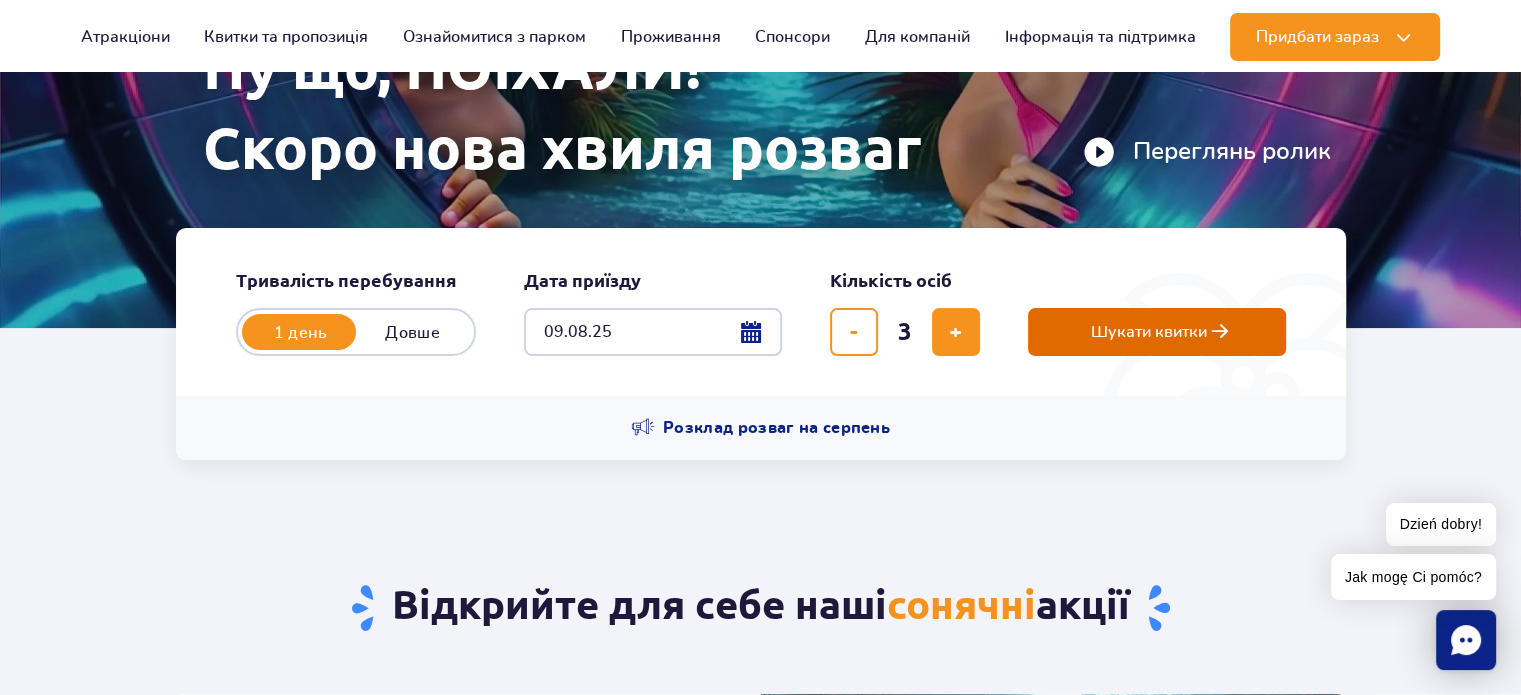 click on "Шукати квитки" at bounding box center (1149, 332) 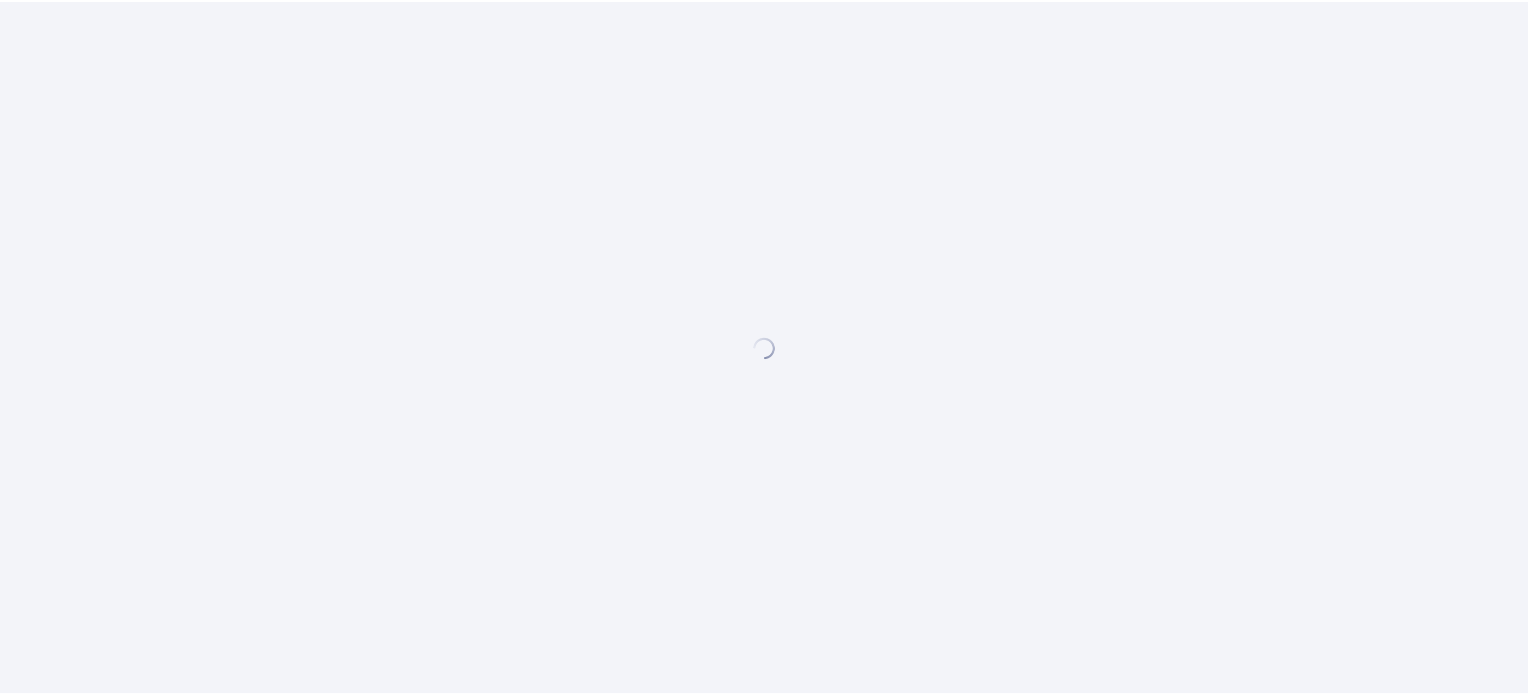 scroll, scrollTop: 0, scrollLeft: 0, axis: both 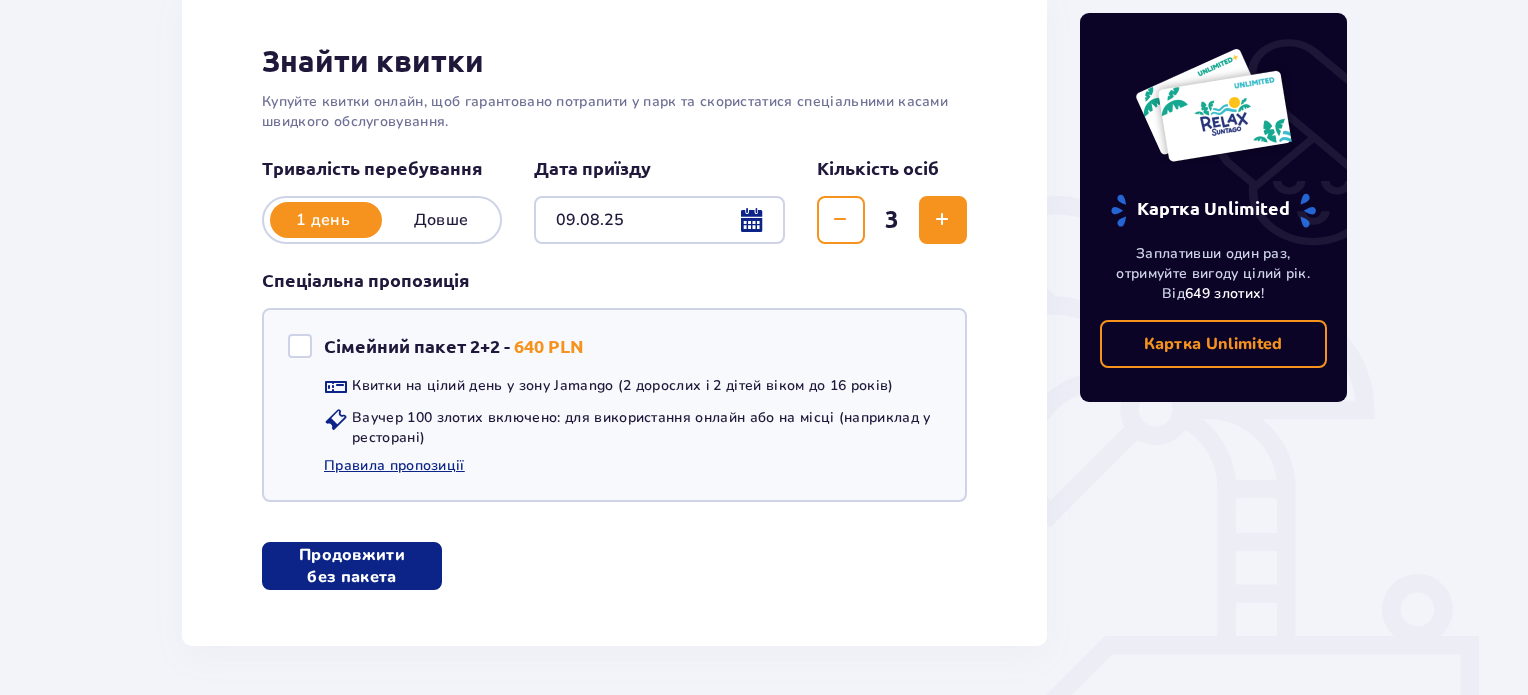 click on "Продовжити без пакета" at bounding box center [352, 566] 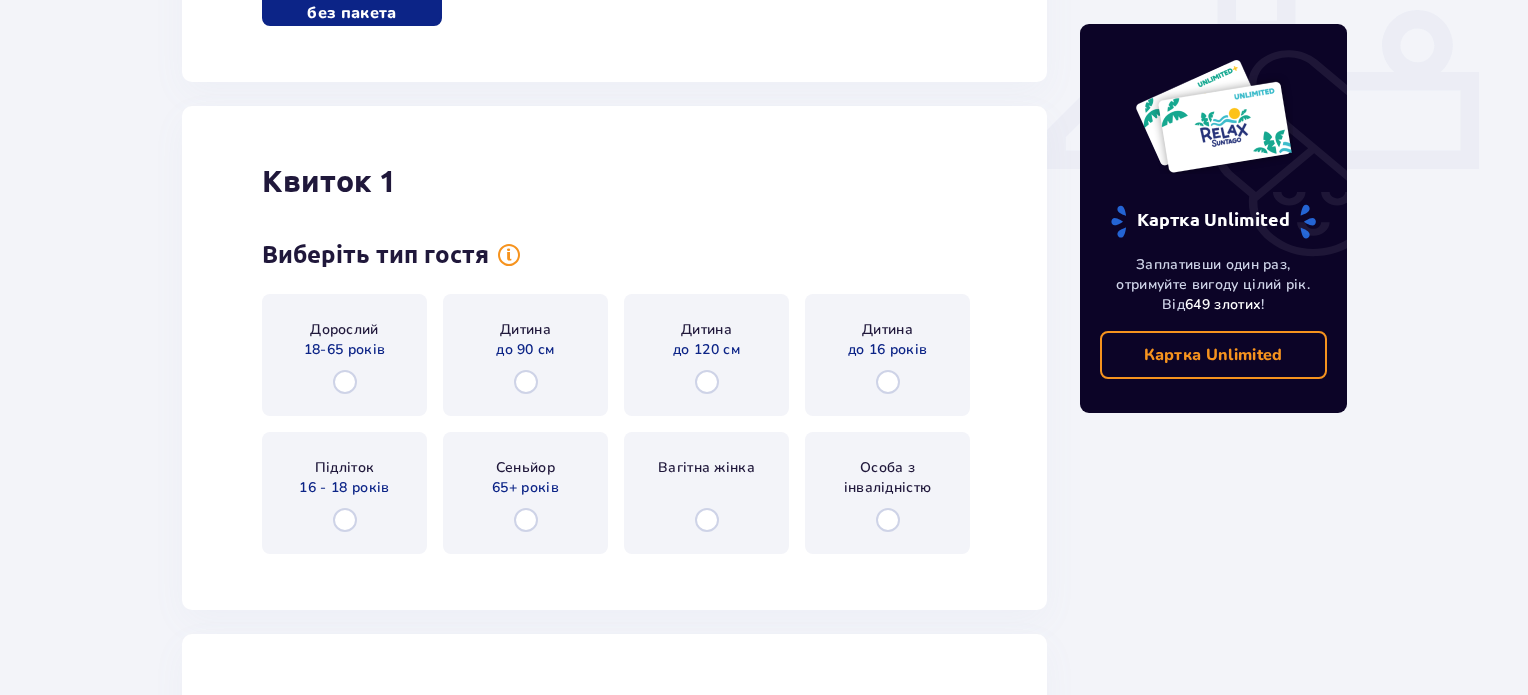 scroll, scrollTop: 945, scrollLeft: 0, axis: vertical 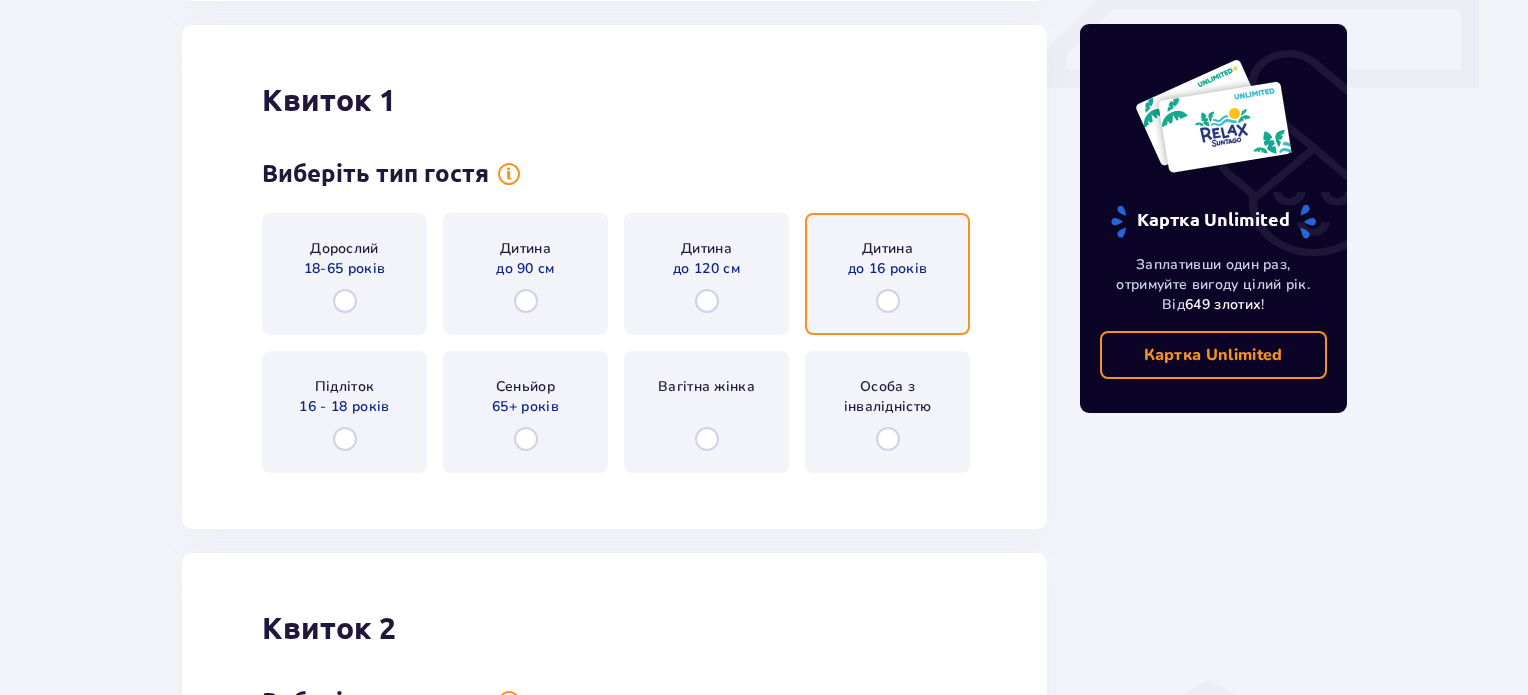 click at bounding box center [888, 301] 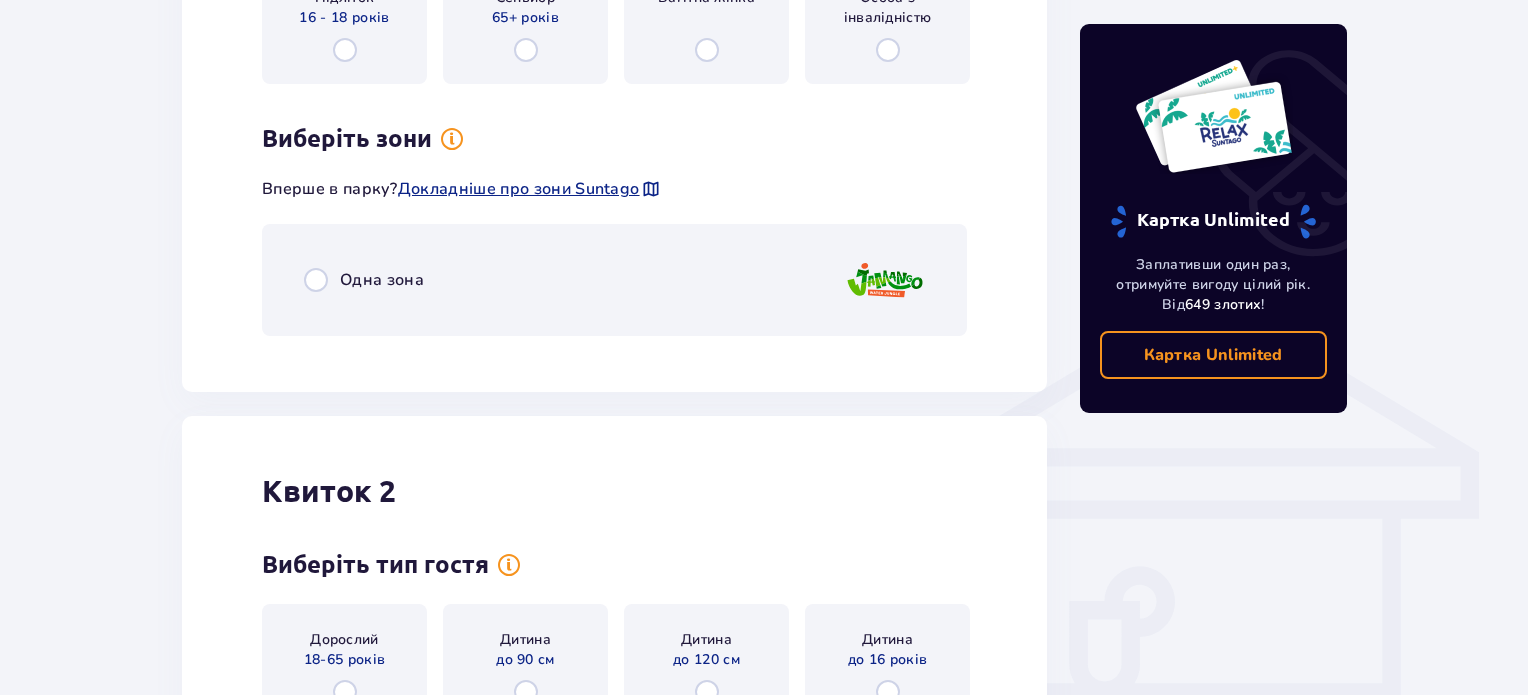 scroll, scrollTop: 1333, scrollLeft: 0, axis: vertical 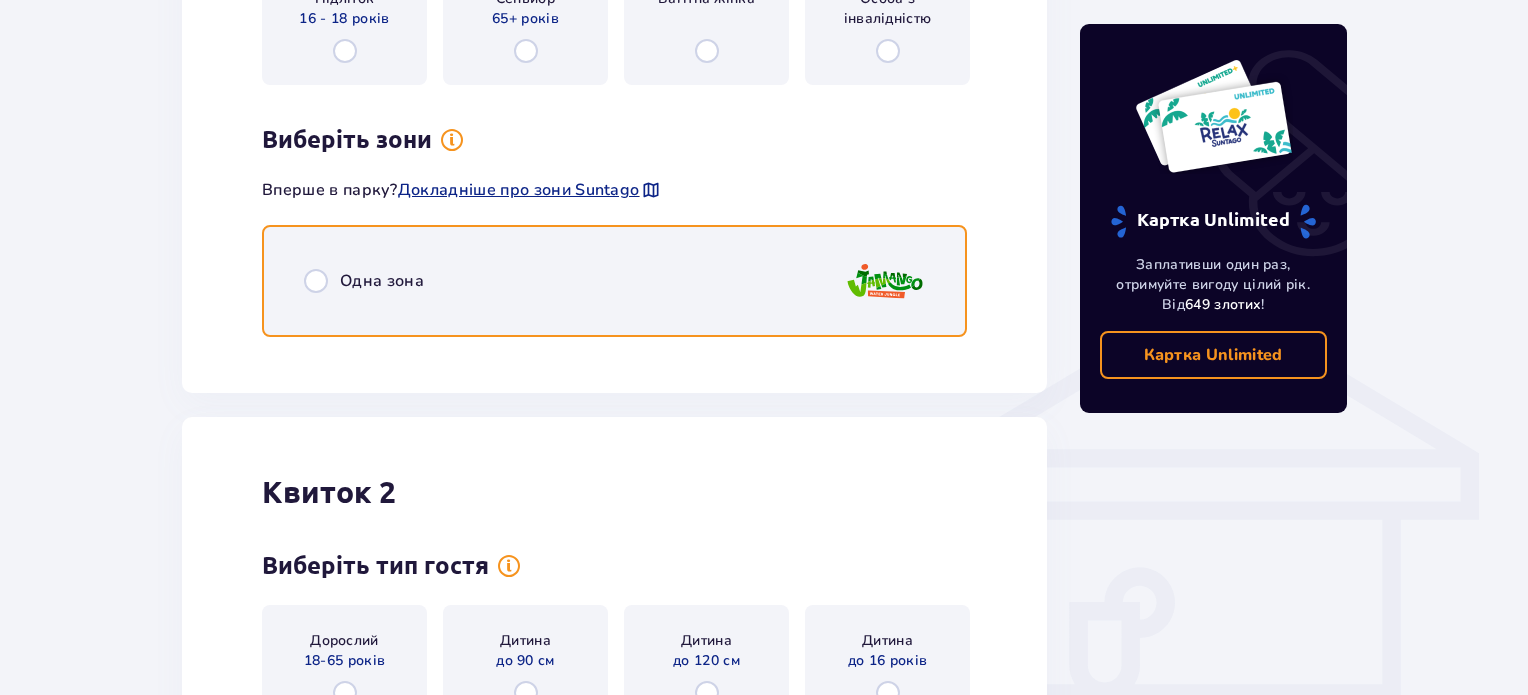 click at bounding box center [316, 281] 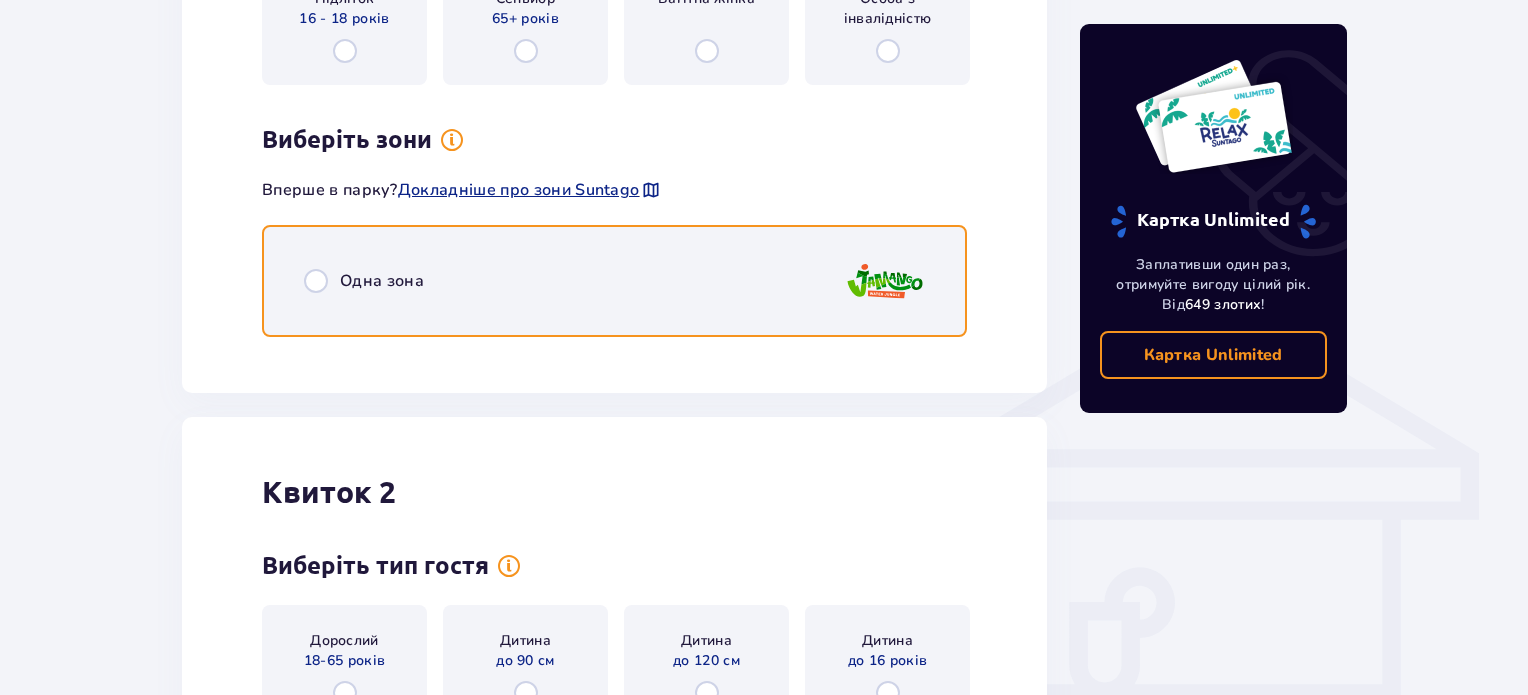 radio on "true" 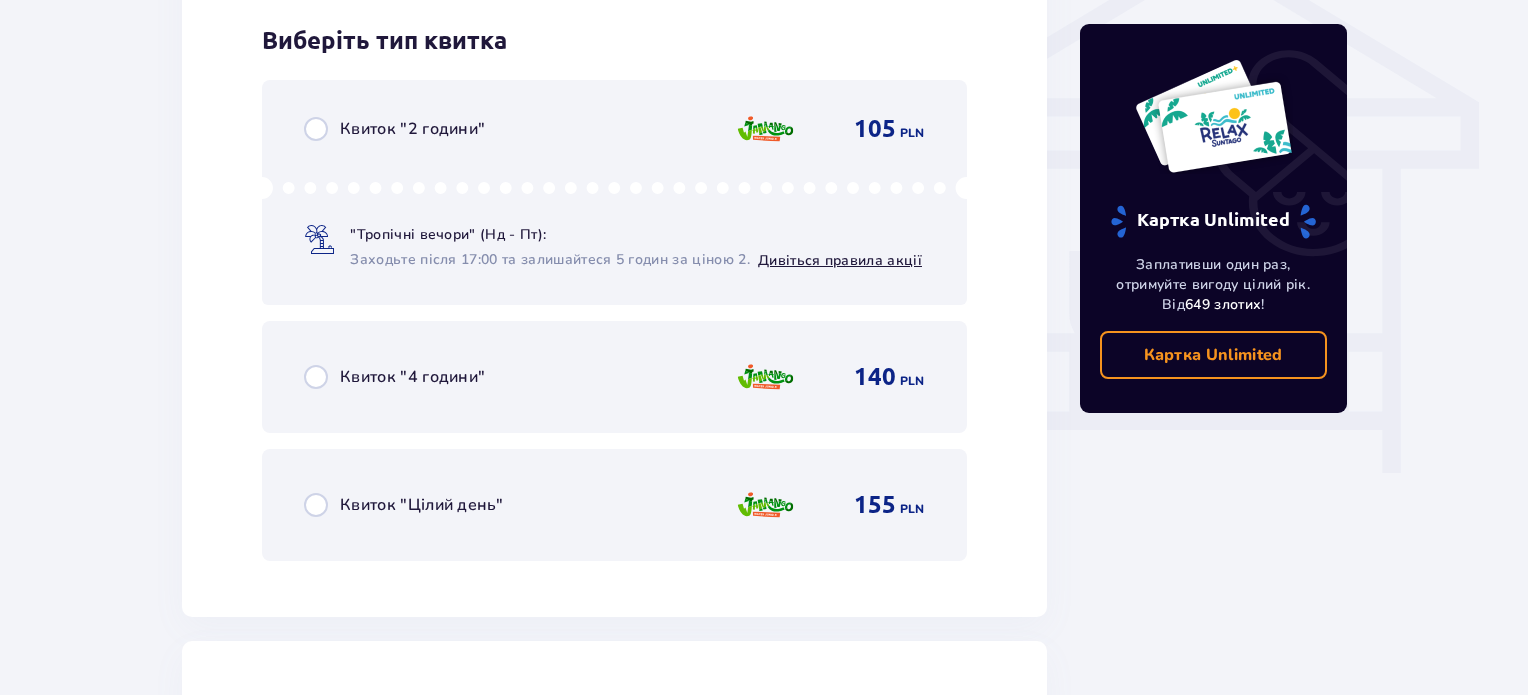 scroll, scrollTop: 1685, scrollLeft: 0, axis: vertical 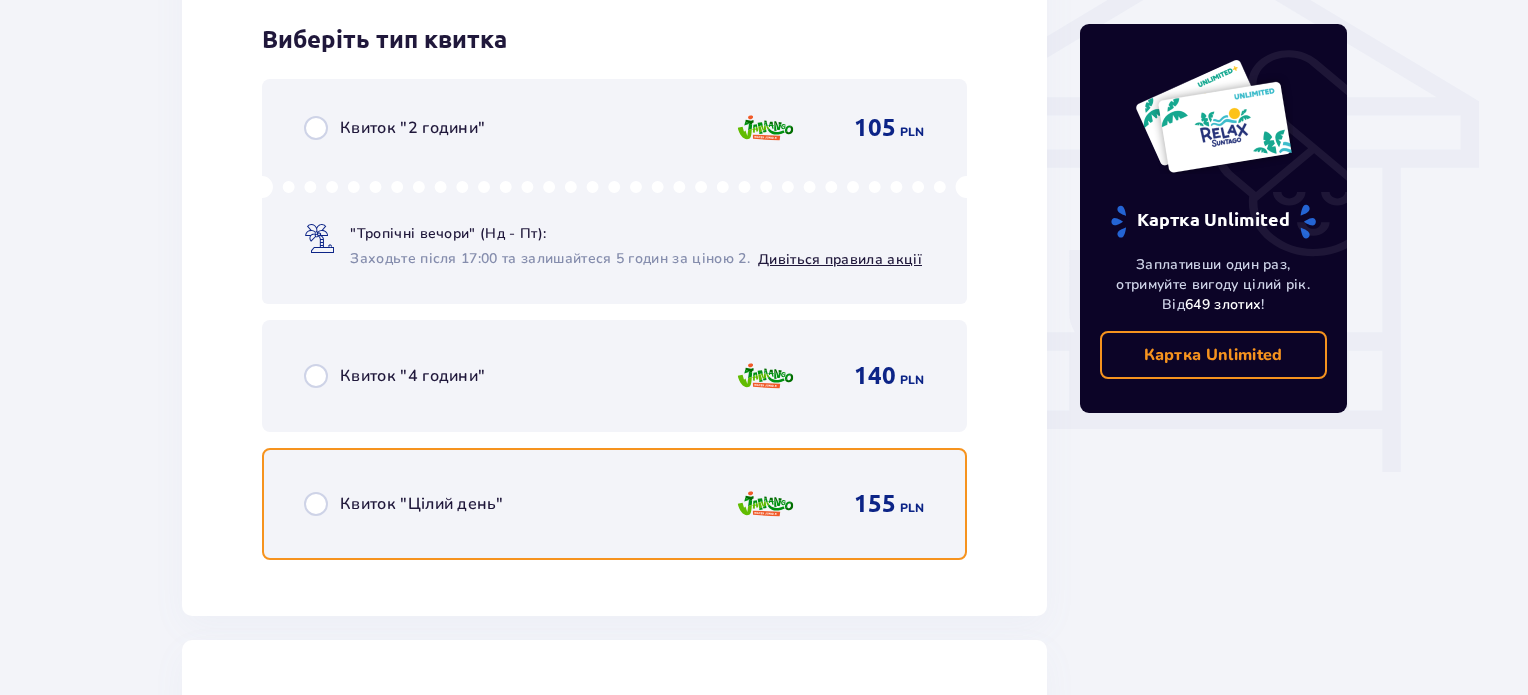 click at bounding box center (316, 504) 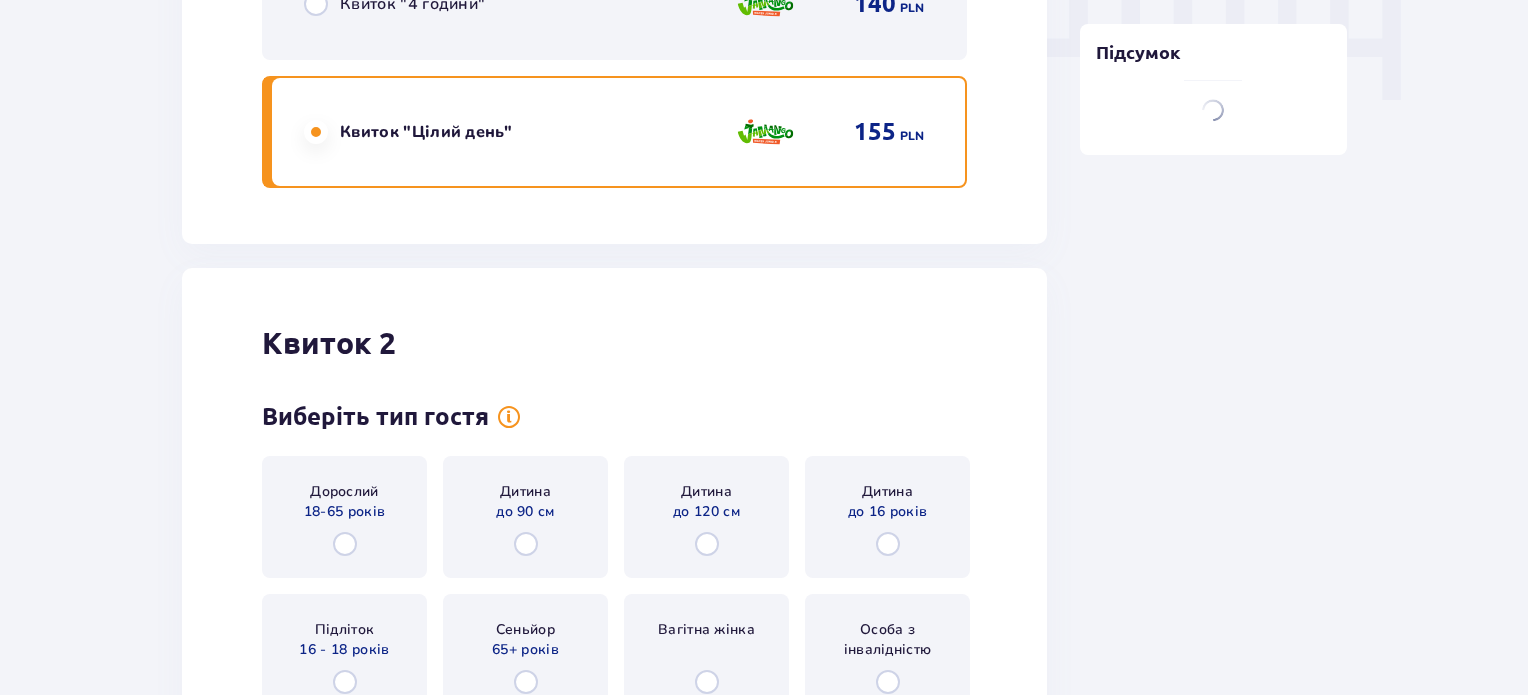 scroll, scrollTop: 2299, scrollLeft: 0, axis: vertical 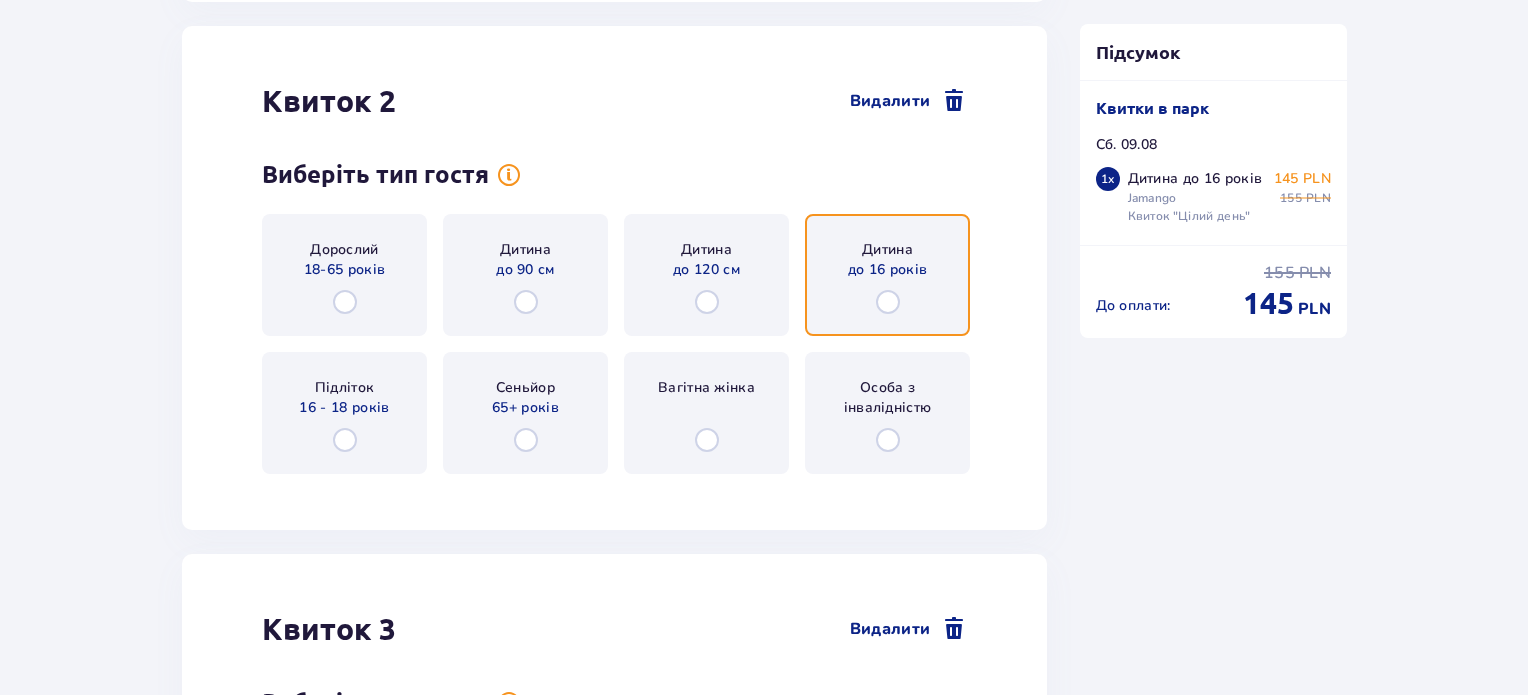 click at bounding box center [888, 302] 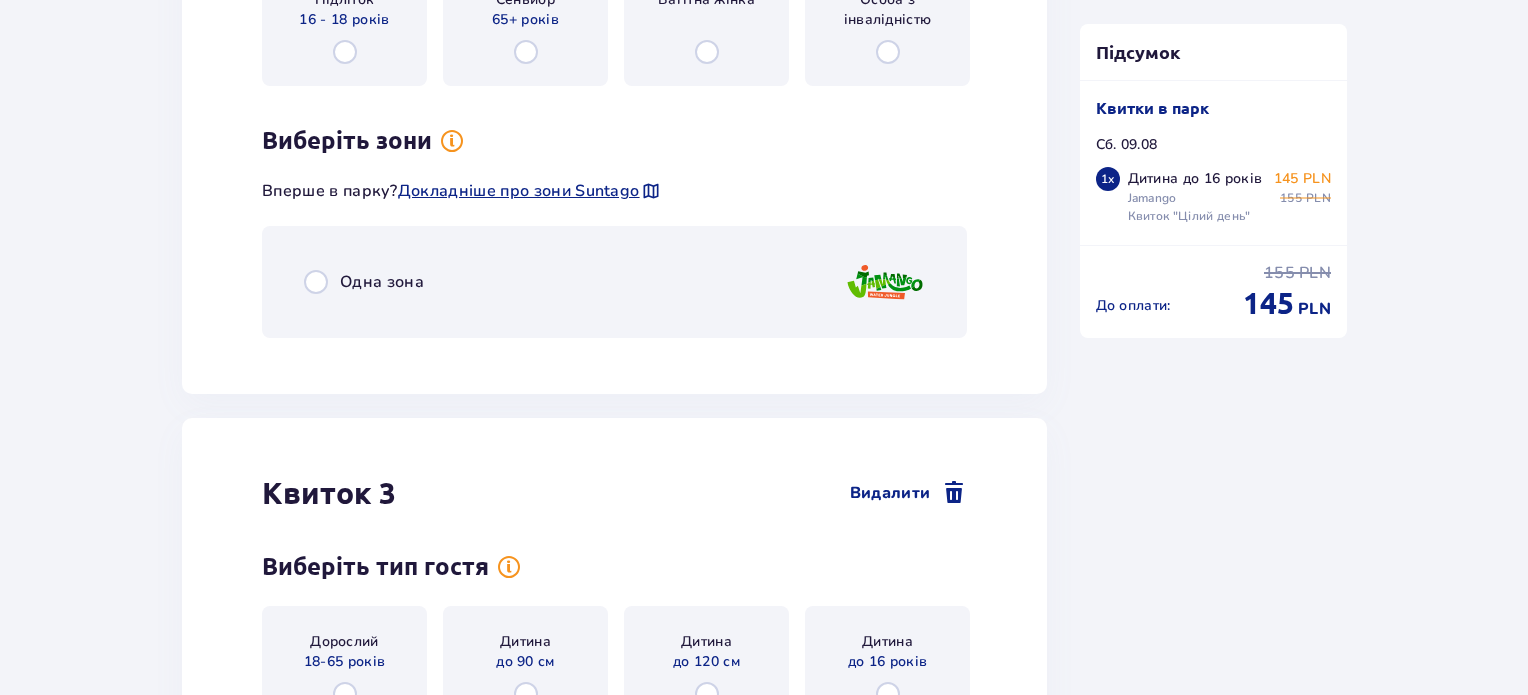 scroll, scrollTop: 2587, scrollLeft: 0, axis: vertical 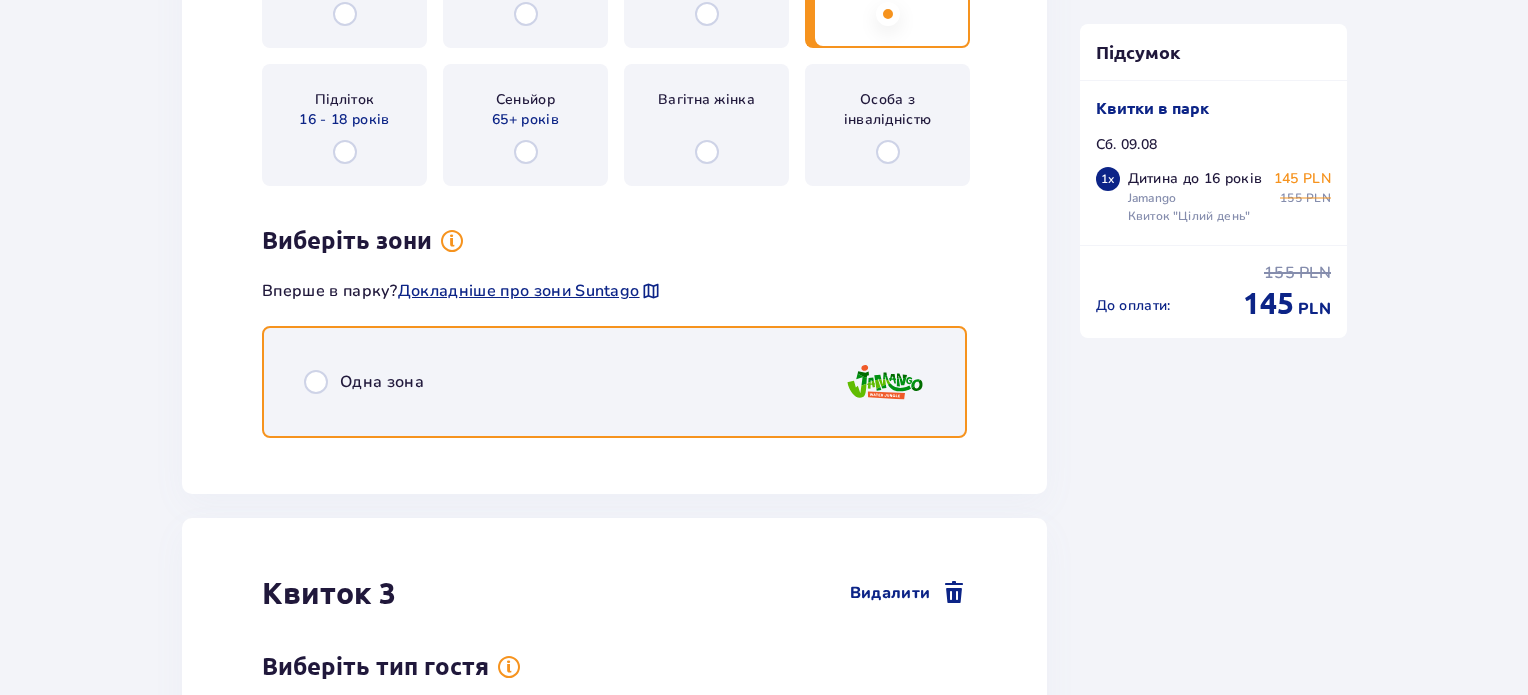 click at bounding box center (316, 382) 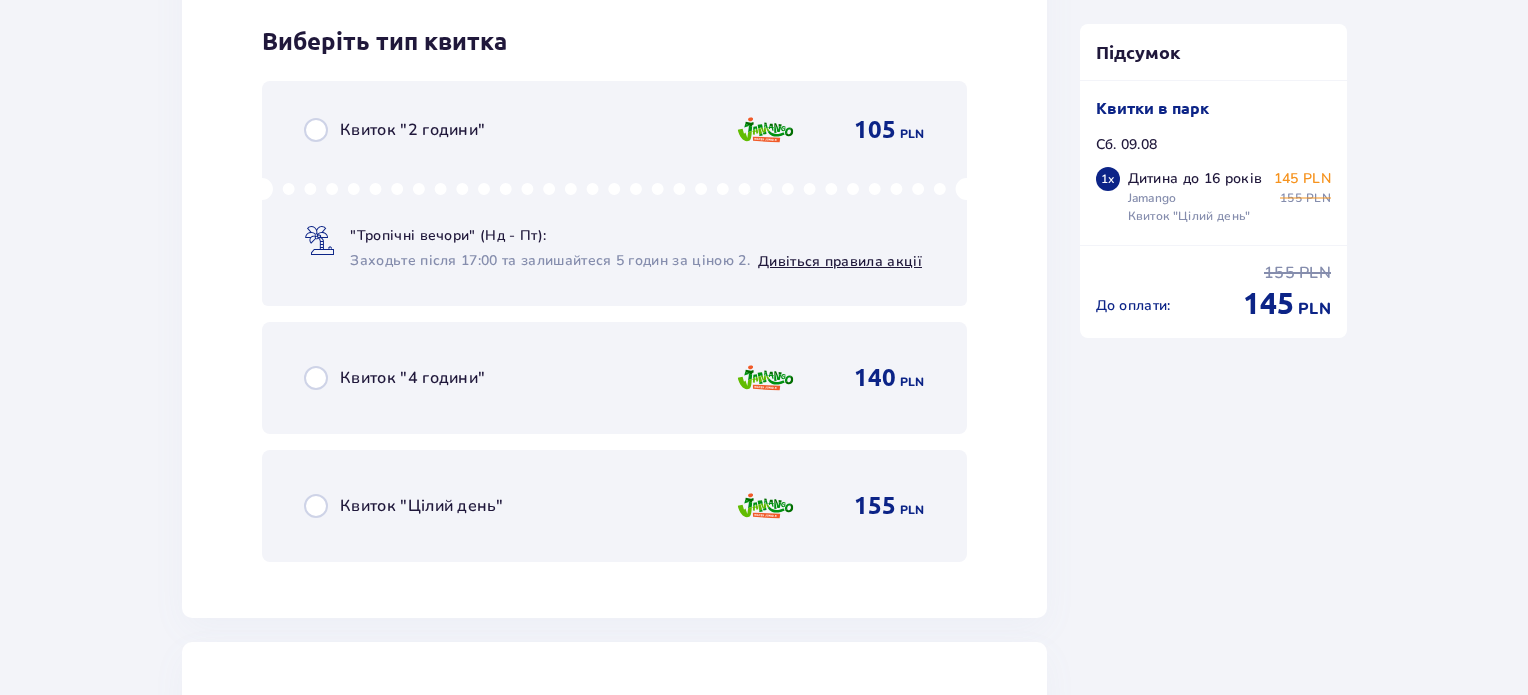 scroll, scrollTop: 3039, scrollLeft: 0, axis: vertical 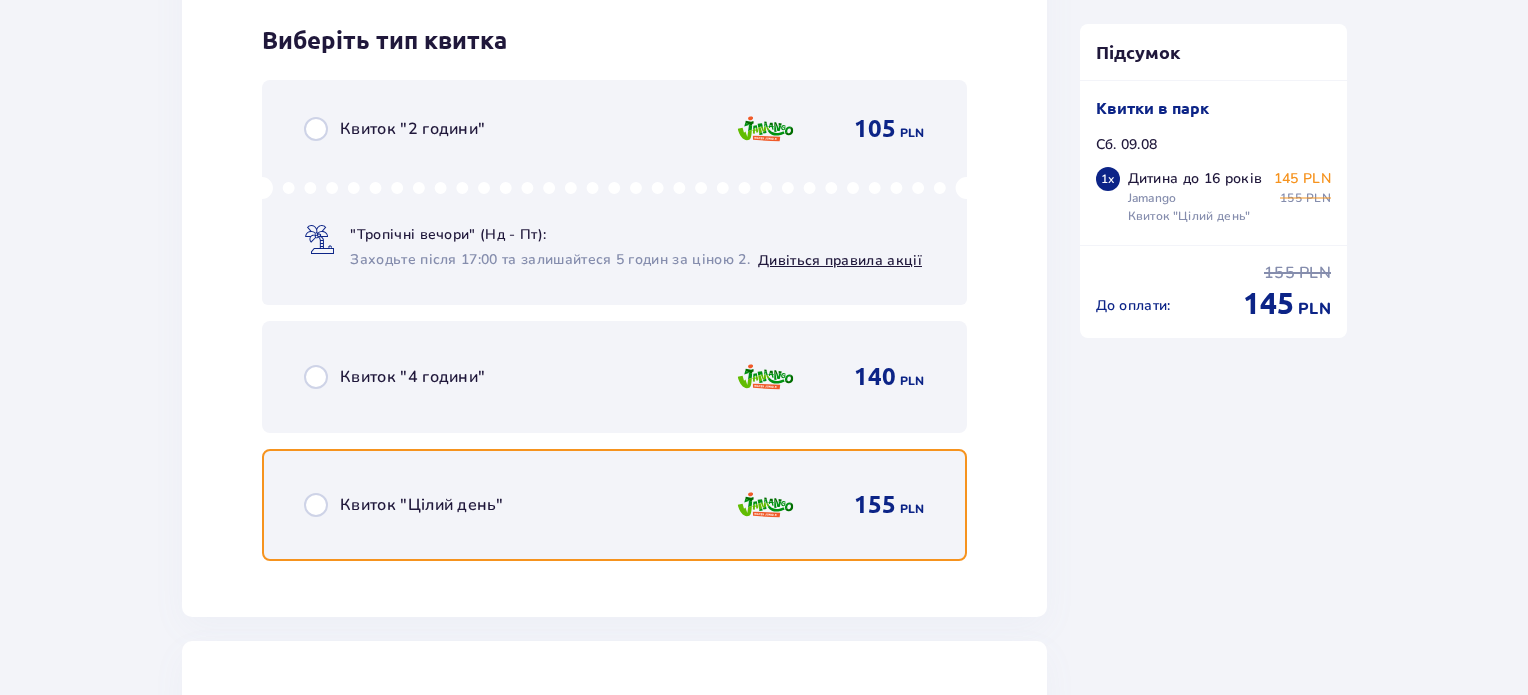 click at bounding box center [316, 505] 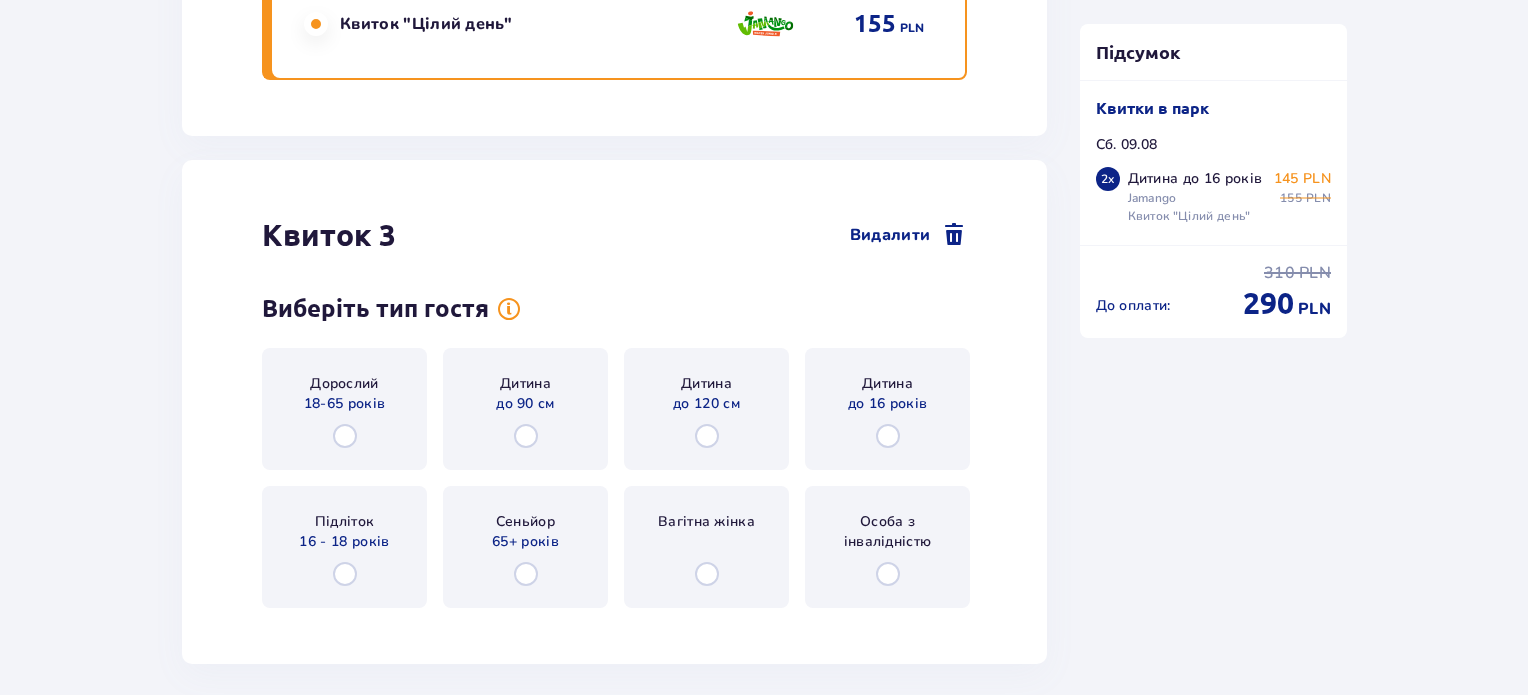 scroll, scrollTop: 3653, scrollLeft: 0, axis: vertical 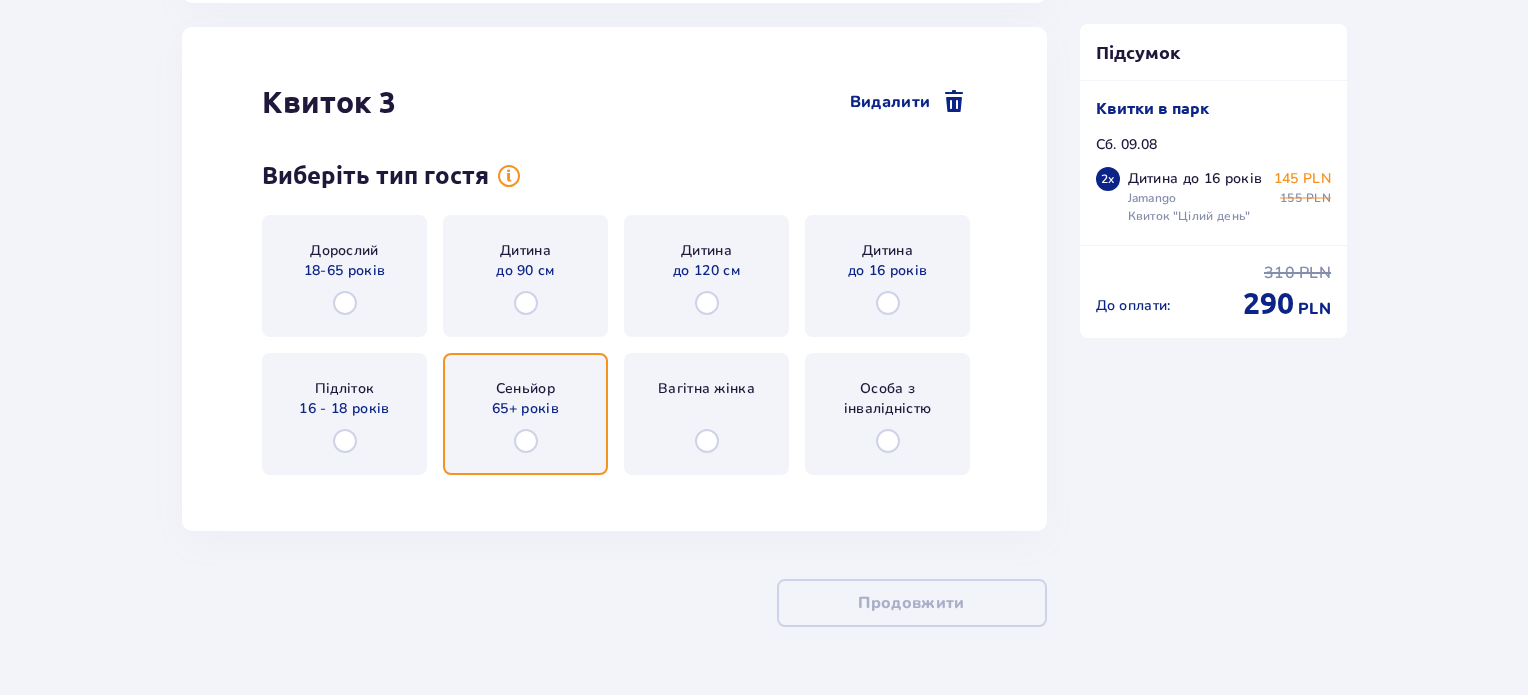 click at bounding box center (526, 441) 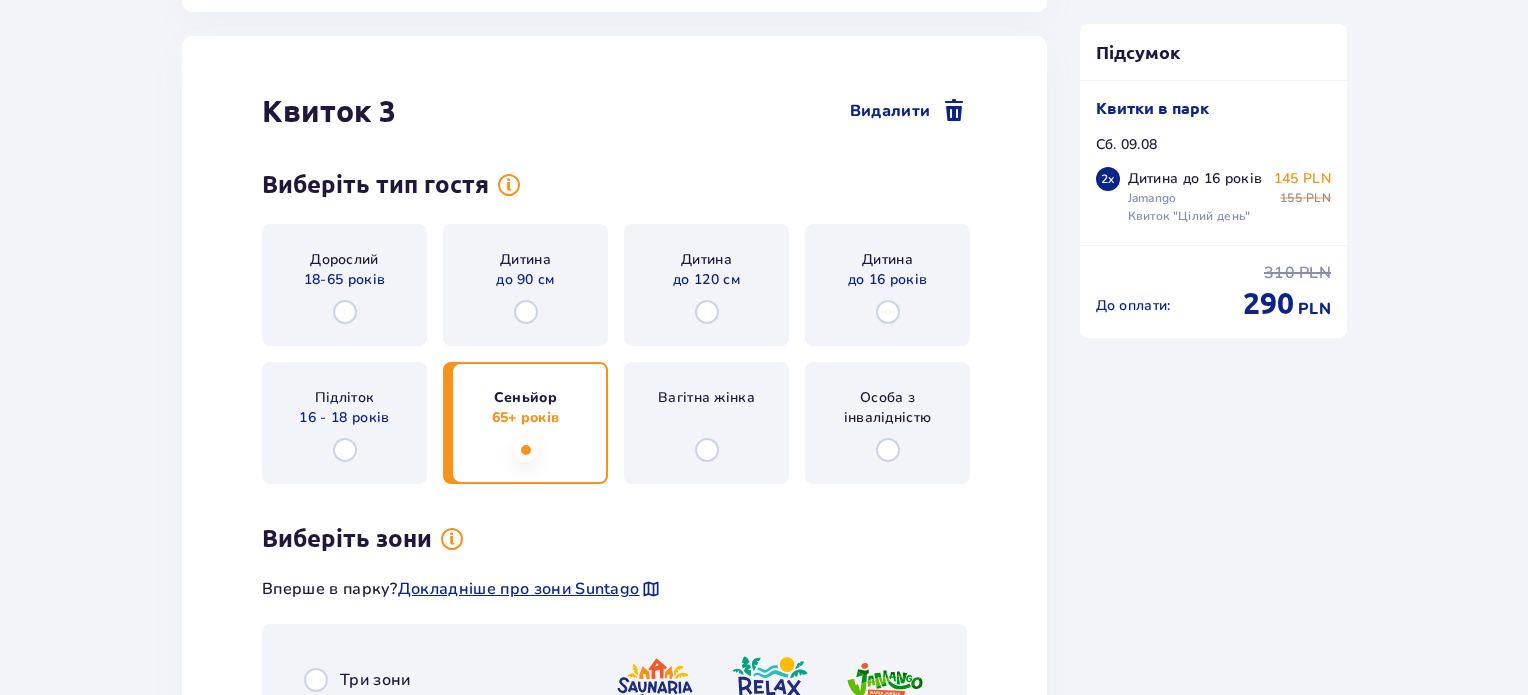 scroll, scrollTop: 3641, scrollLeft: 0, axis: vertical 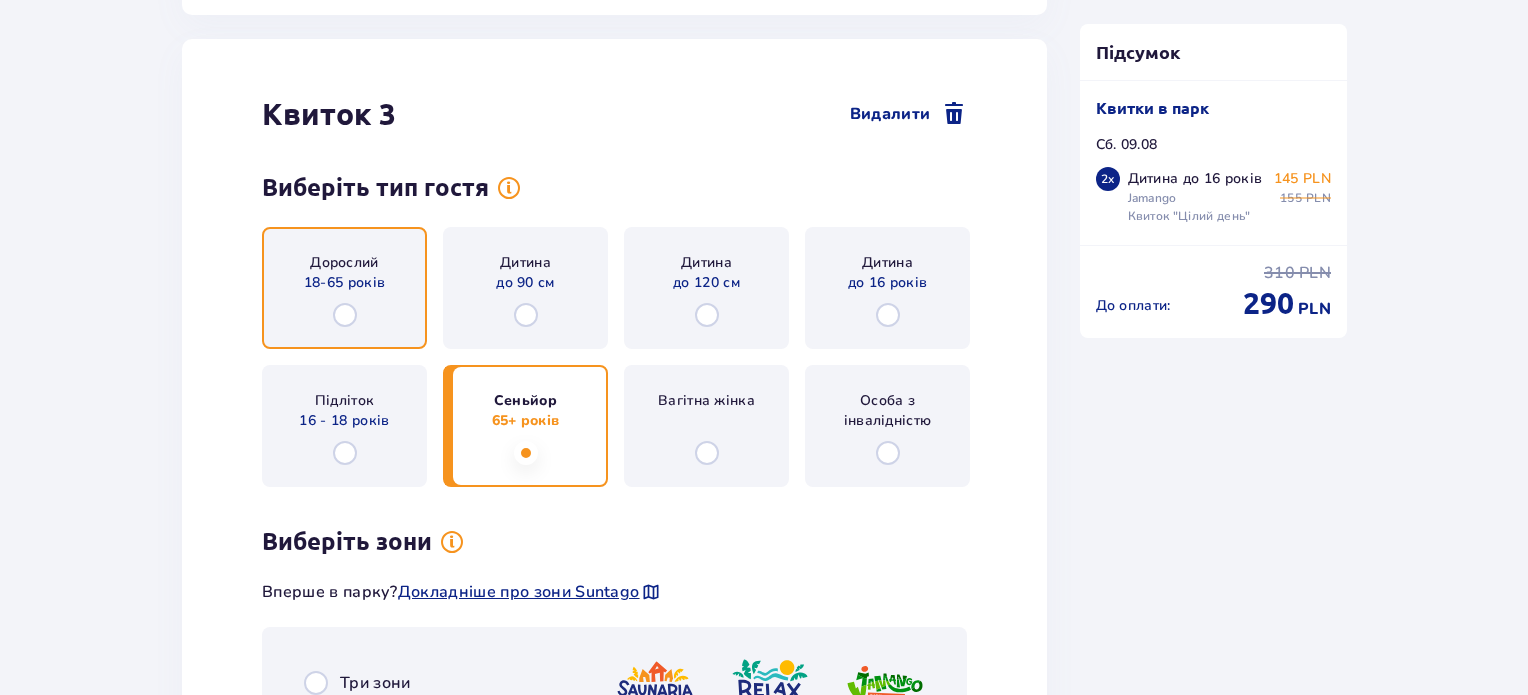 click at bounding box center [345, 315] 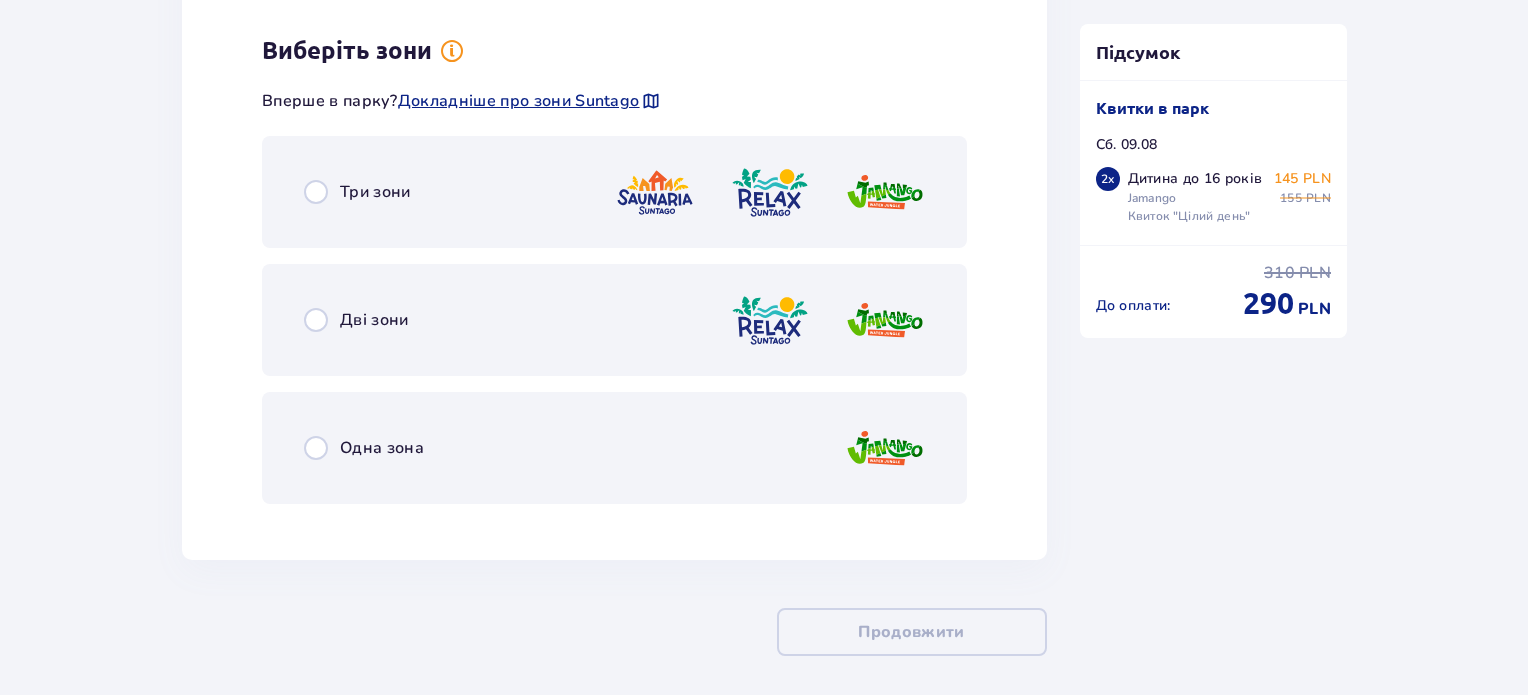 scroll, scrollTop: 4141, scrollLeft: 0, axis: vertical 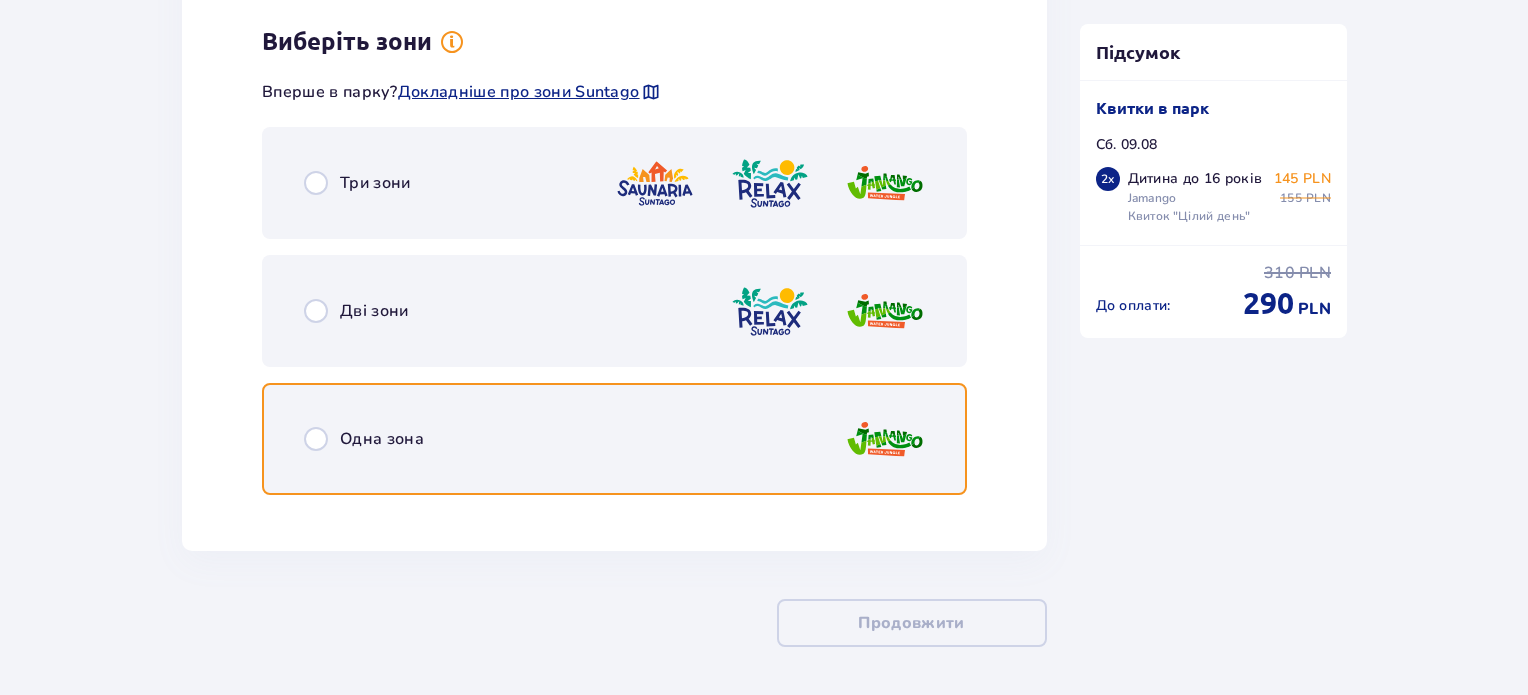 click at bounding box center (316, 439) 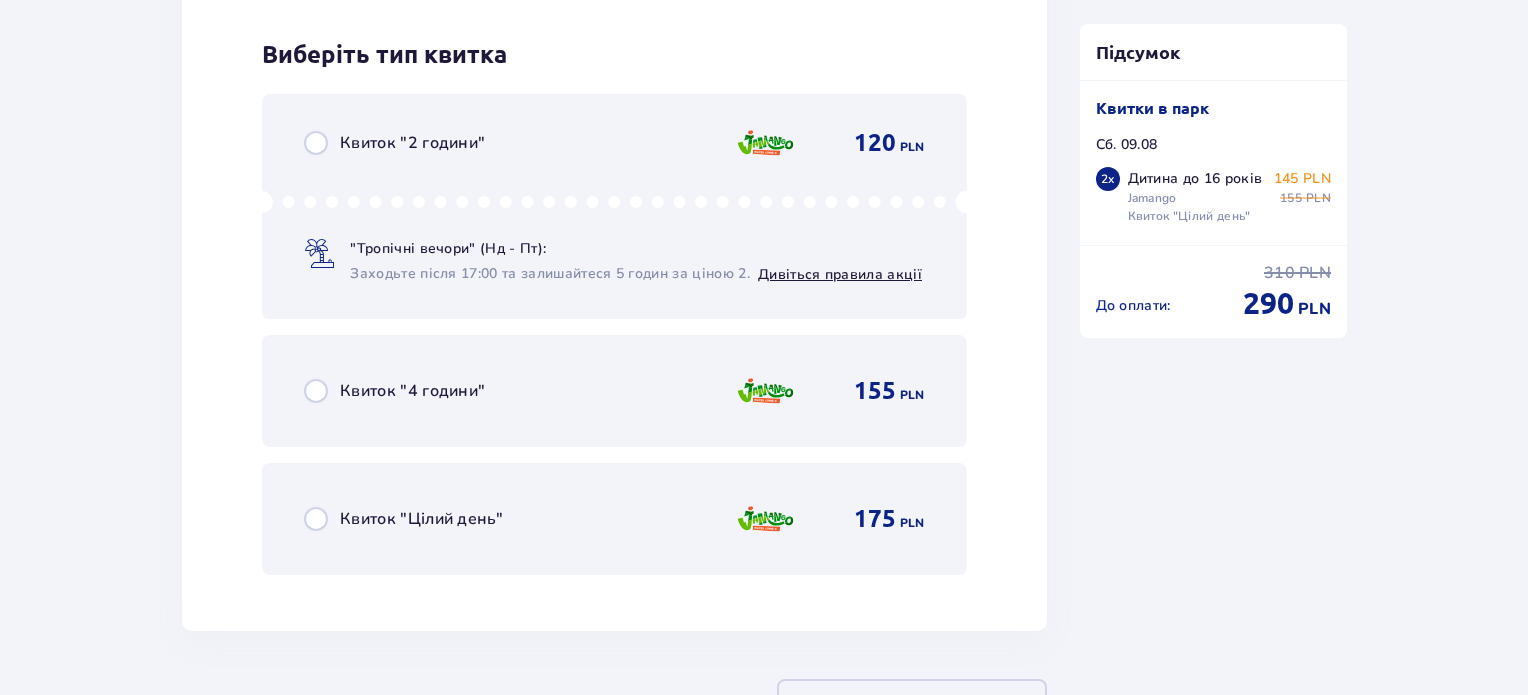 scroll, scrollTop: 4649, scrollLeft: 0, axis: vertical 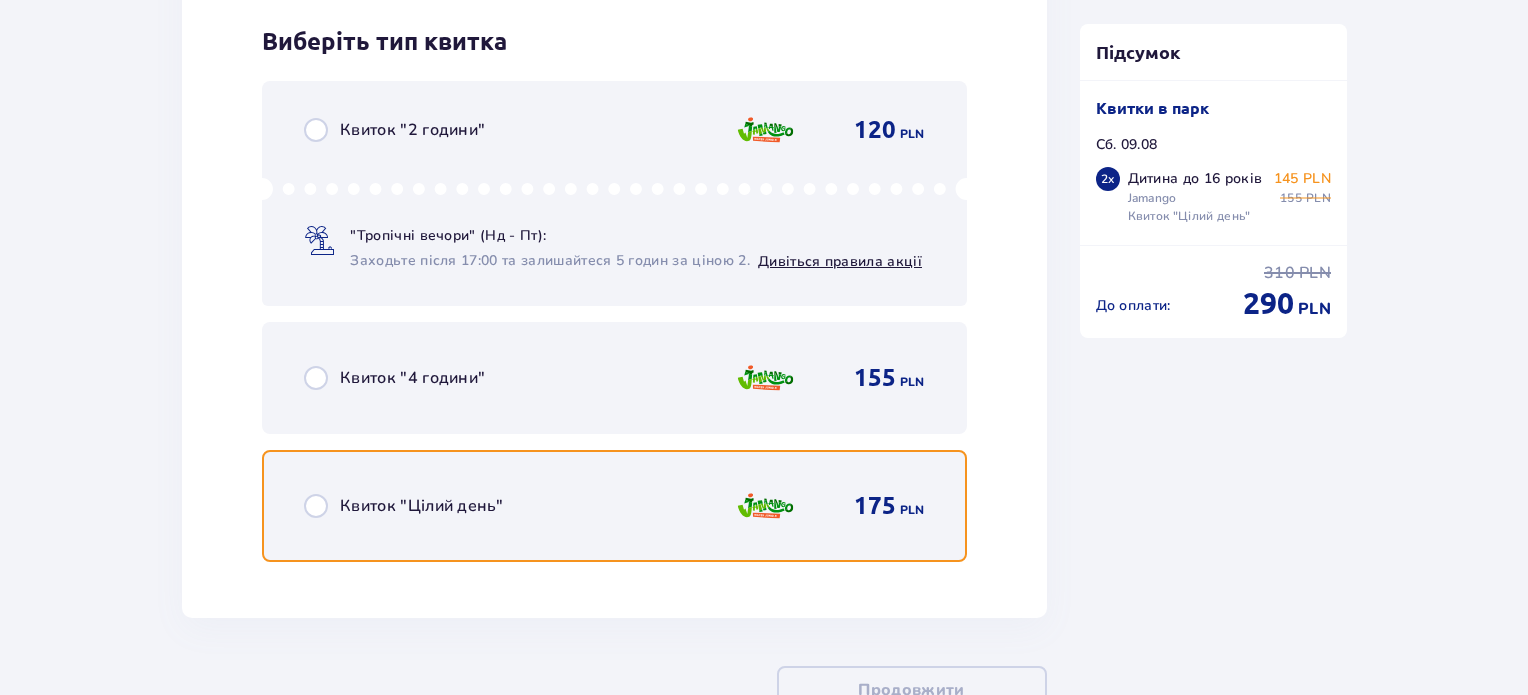 click at bounding box center (316, 506) 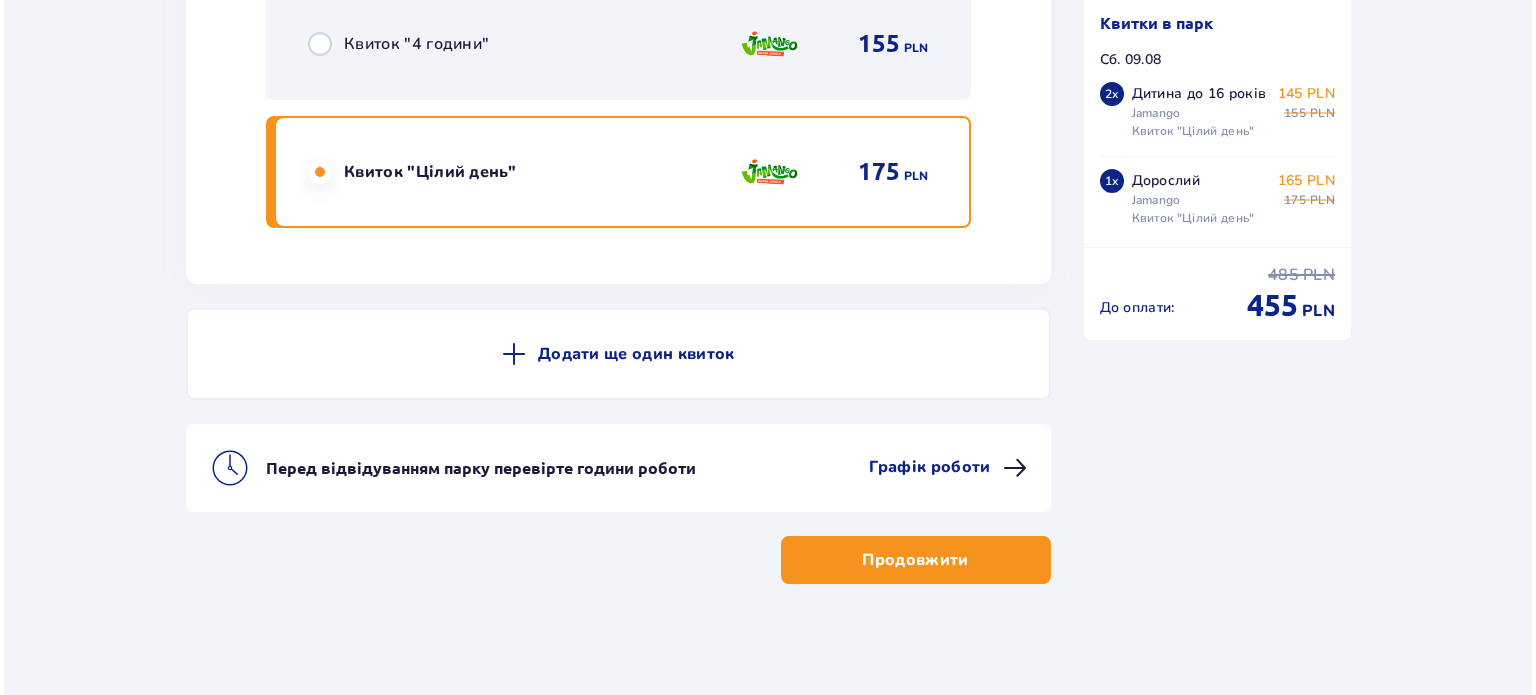 scroll, scrollTop: 4988, scrollLeft: 0, axis: vertical 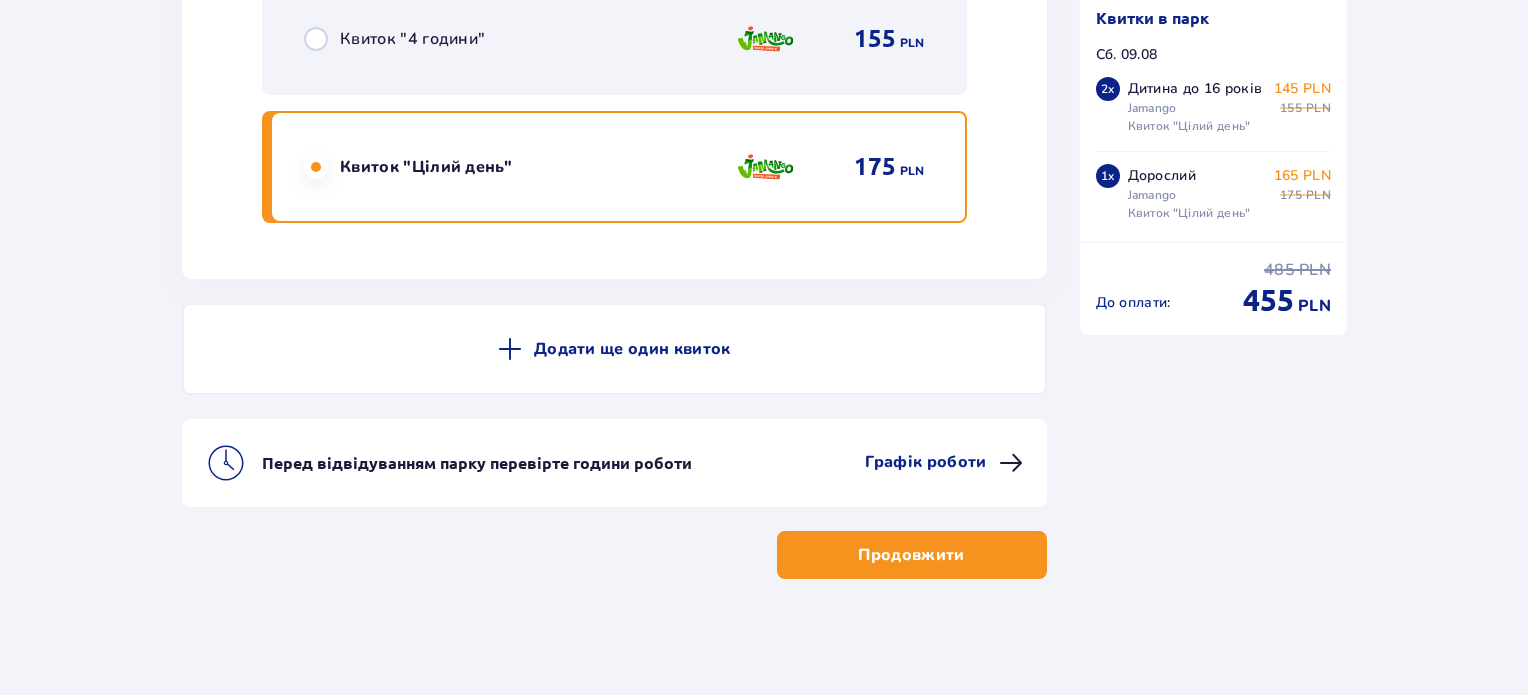 click on "Графік роботи" at bounding box center (925, 462) 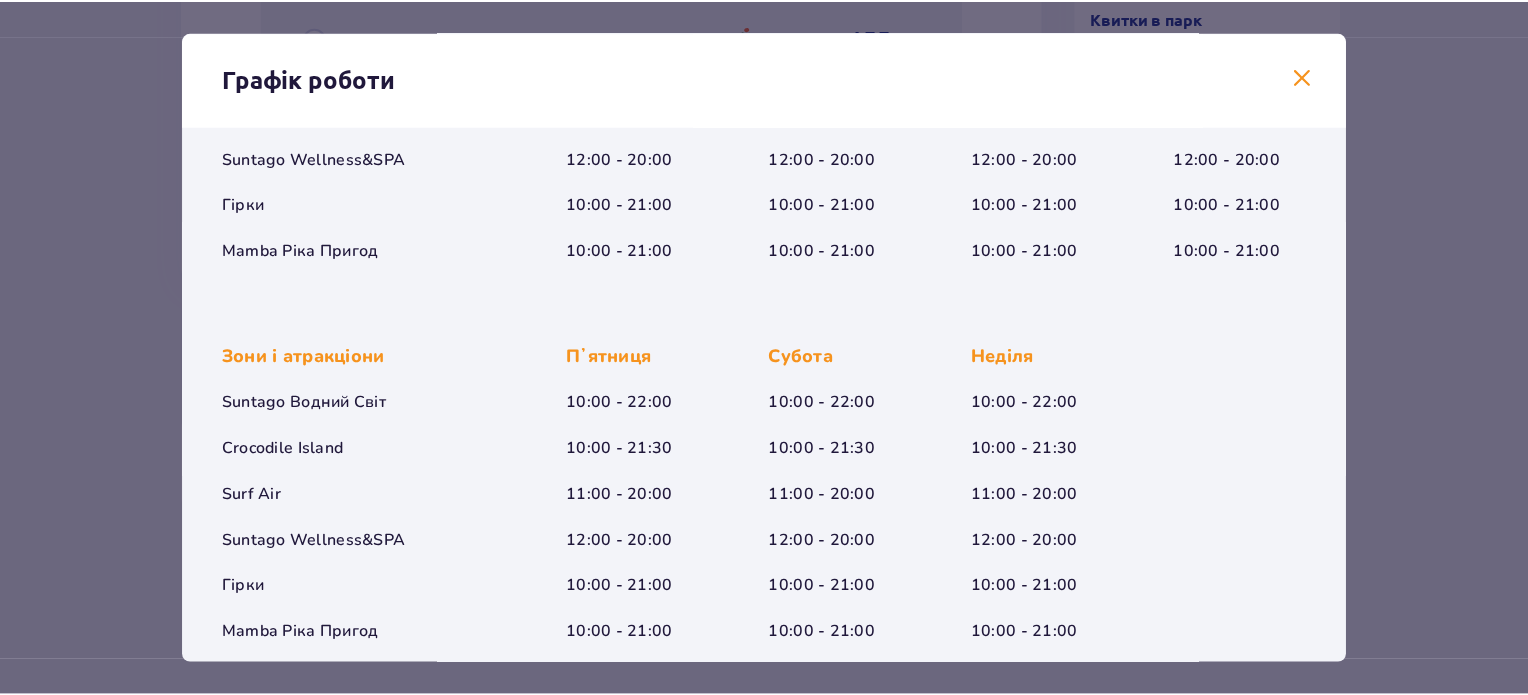 scroll, scrollTop: 343, scrollLeft: 0, axis: vertical 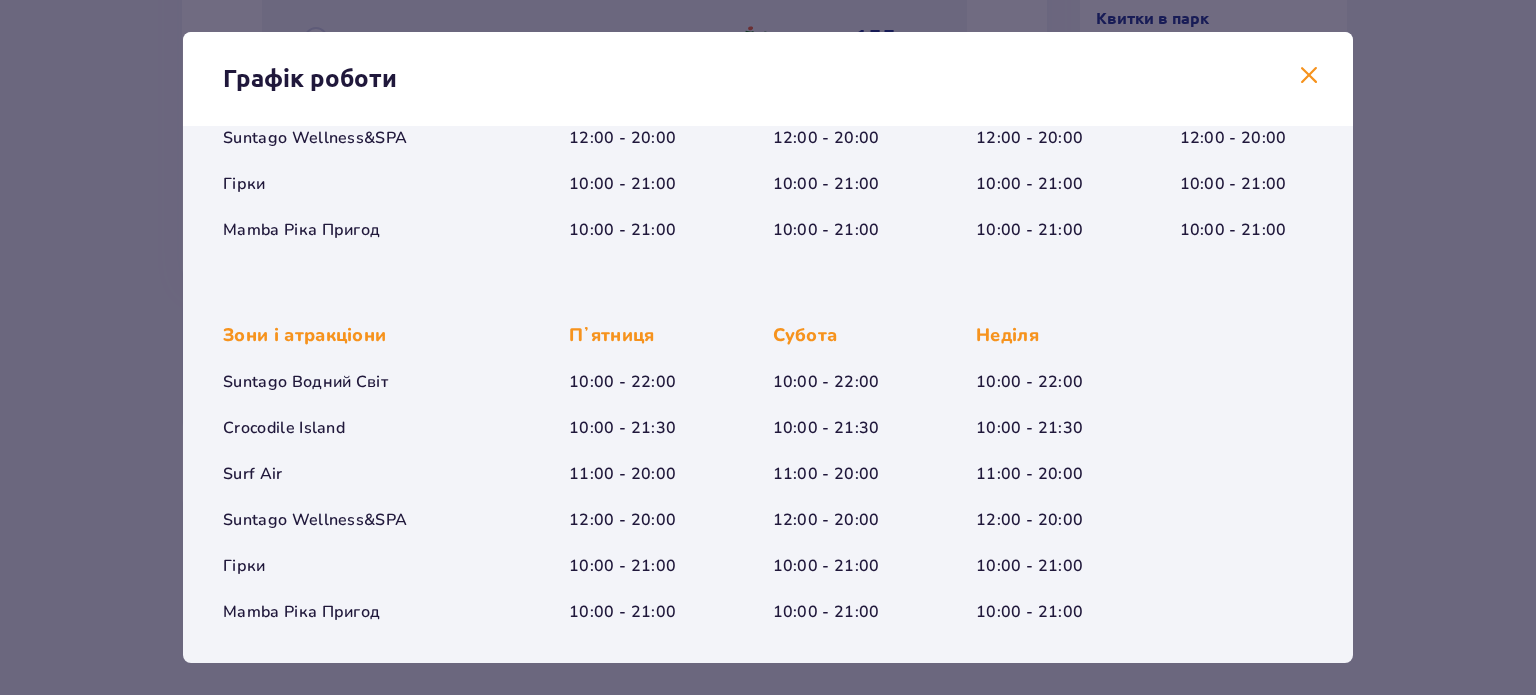 click at bounding box center (1309, 76) 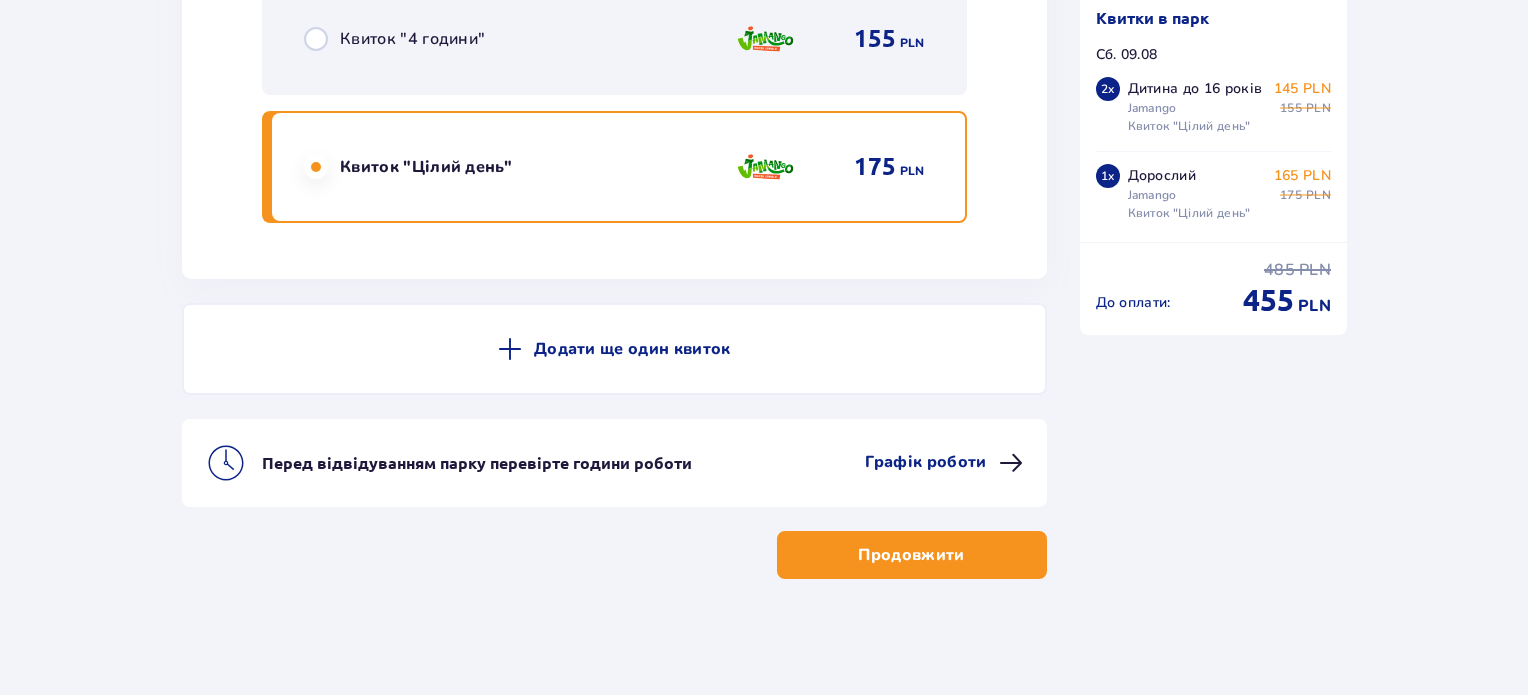 click on "Продовжити" at bounding box center (911, 555) 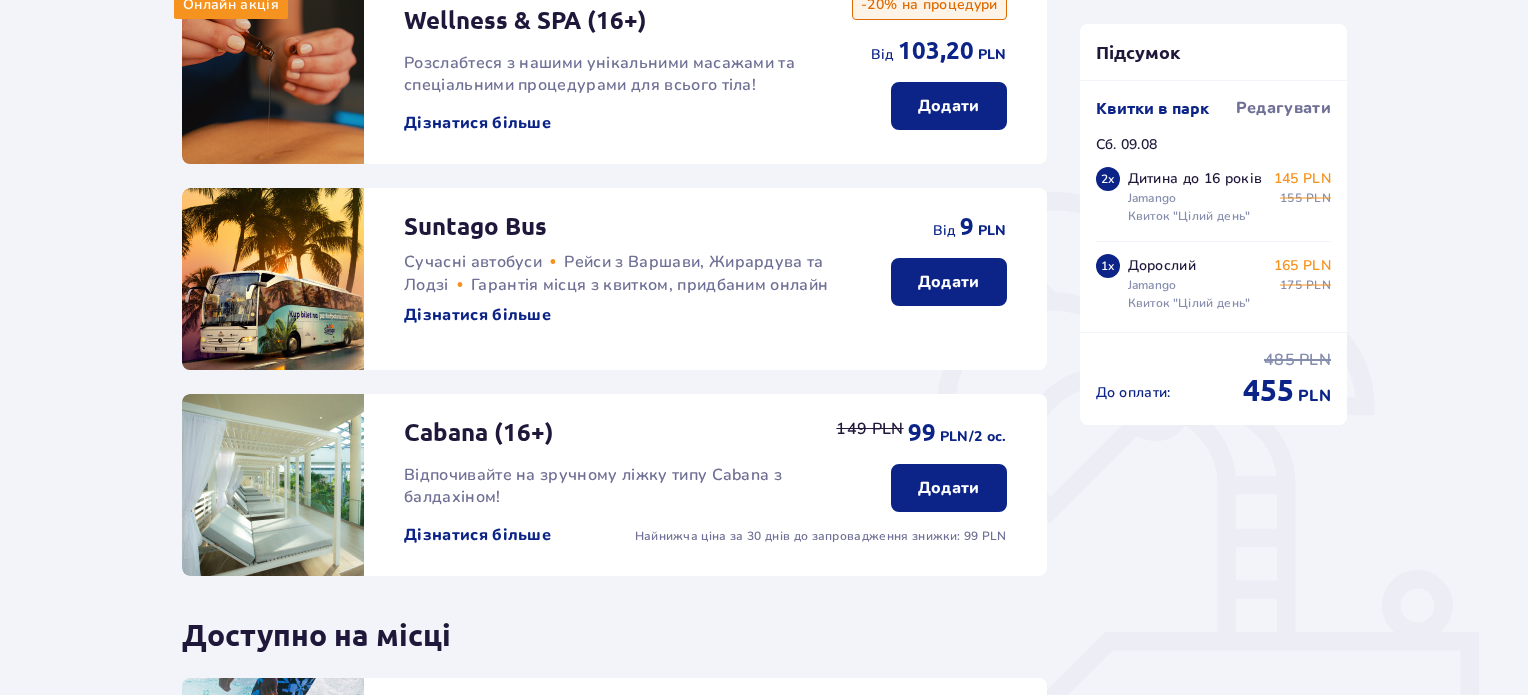 scroll, scrollTop: 260, scrollLeft: 0, axis: vertical 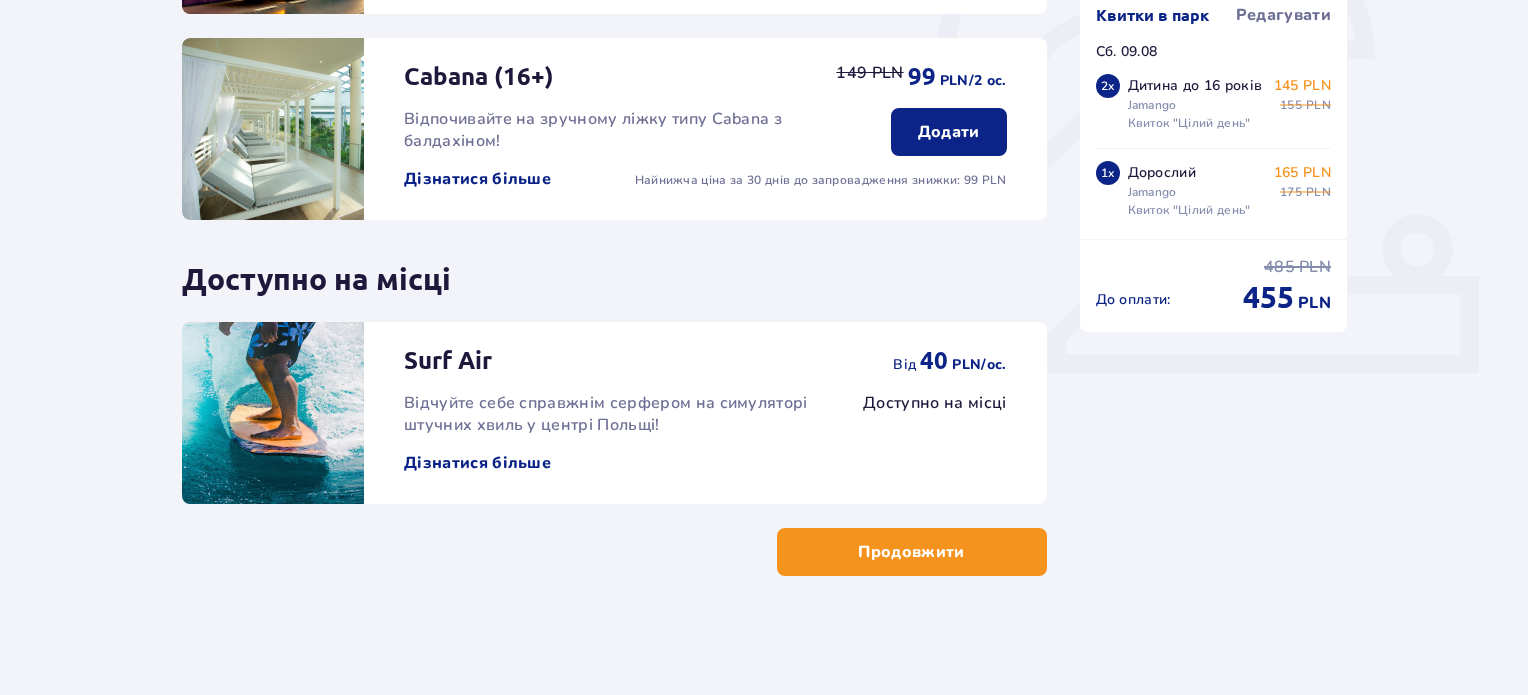 click on "Продовжити" at bounding box center (911, 552) 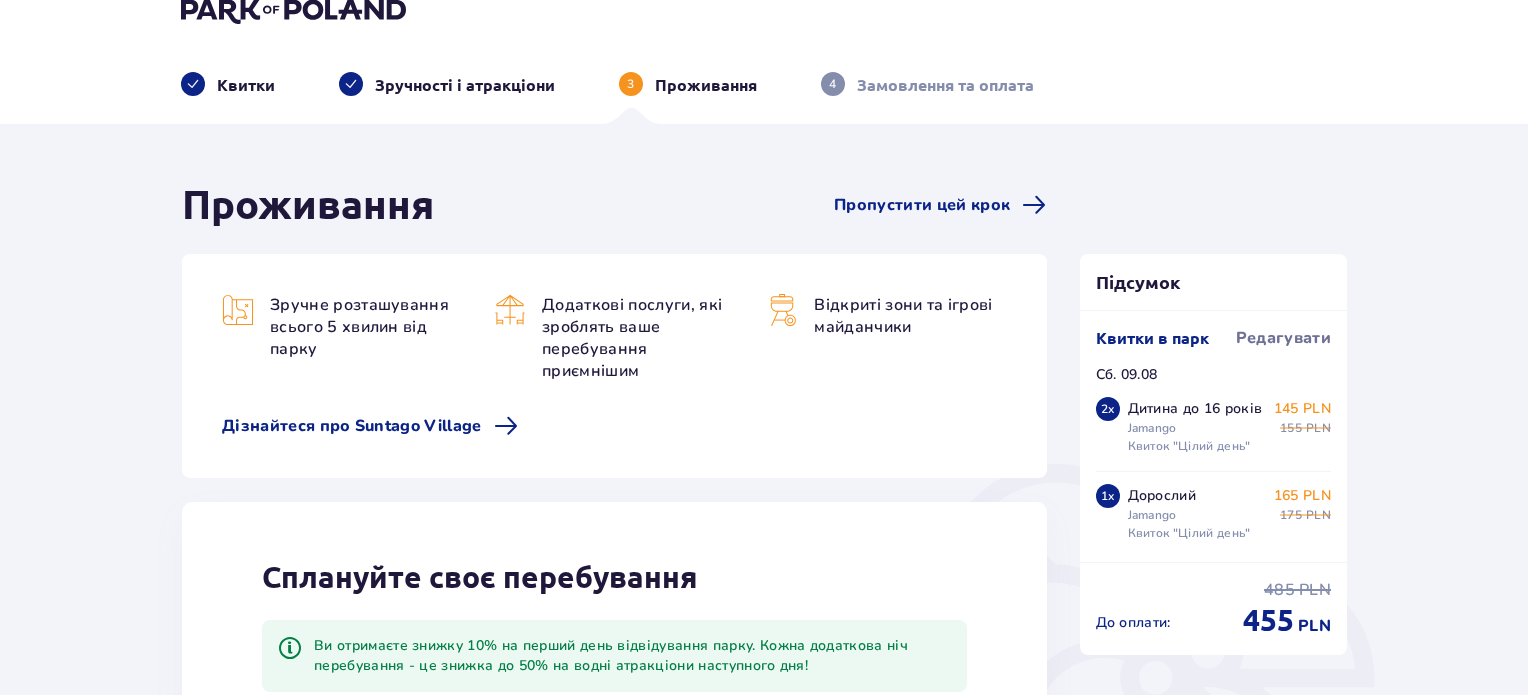 scroll, scrollTop: 0, scrollLeft: 0, axis: both 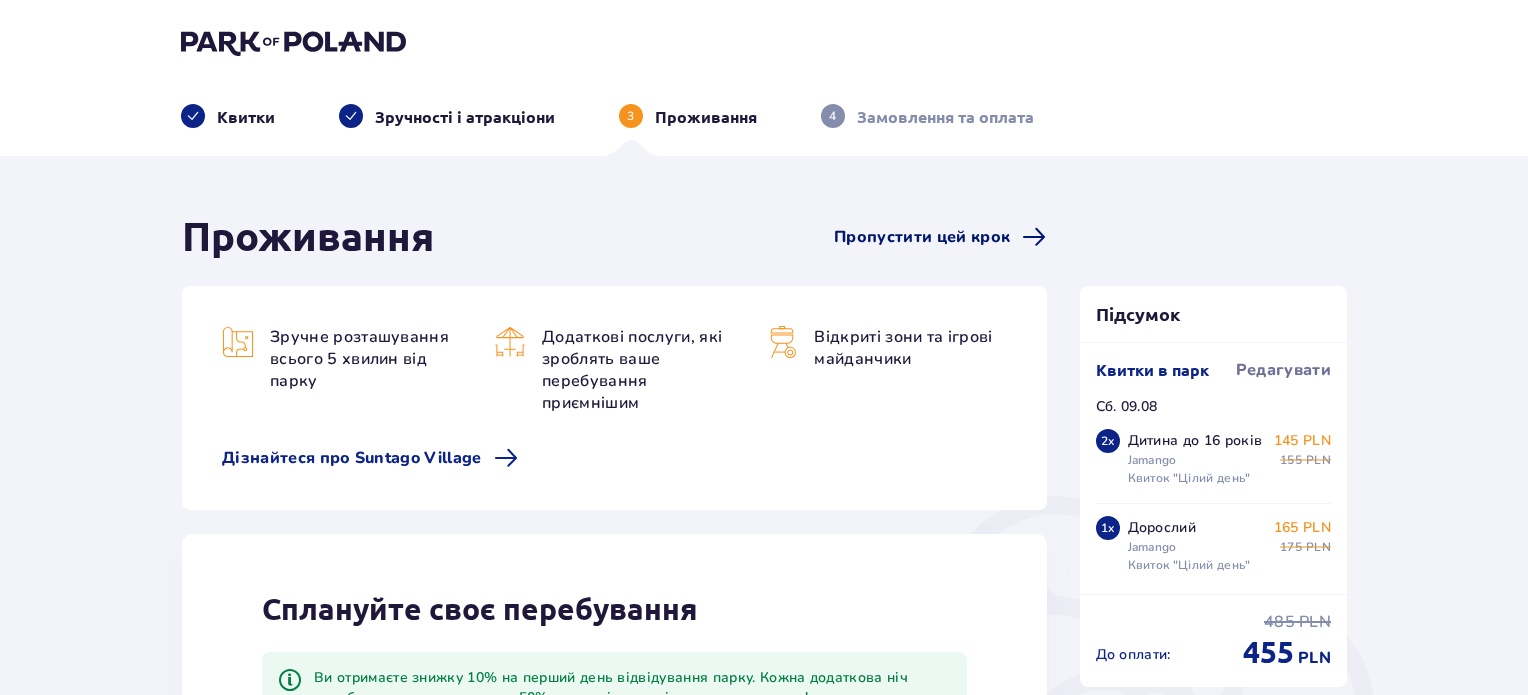 click on "Пропустити цей крок" at bounding box center (922, 237) 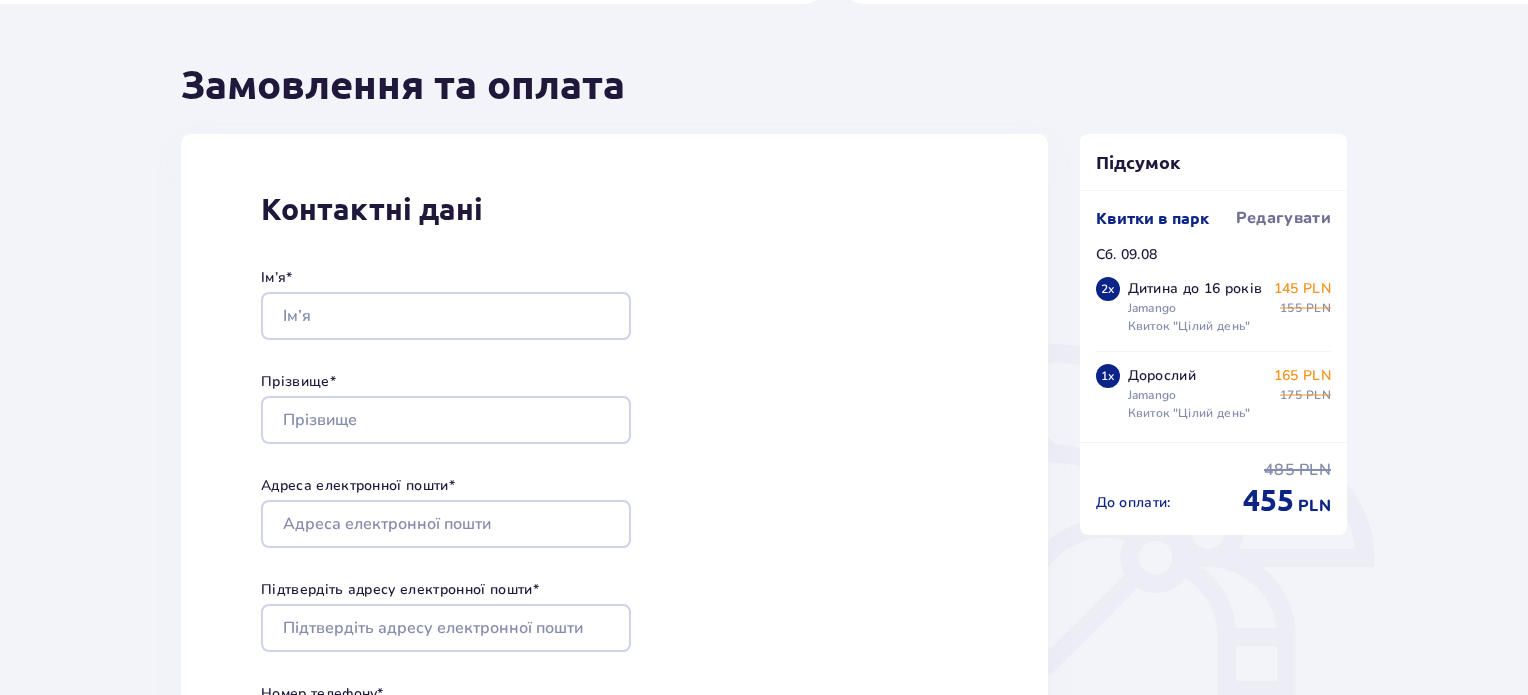 scroll, scrollTop: 200, scrollLeft: 0, axis: vertical 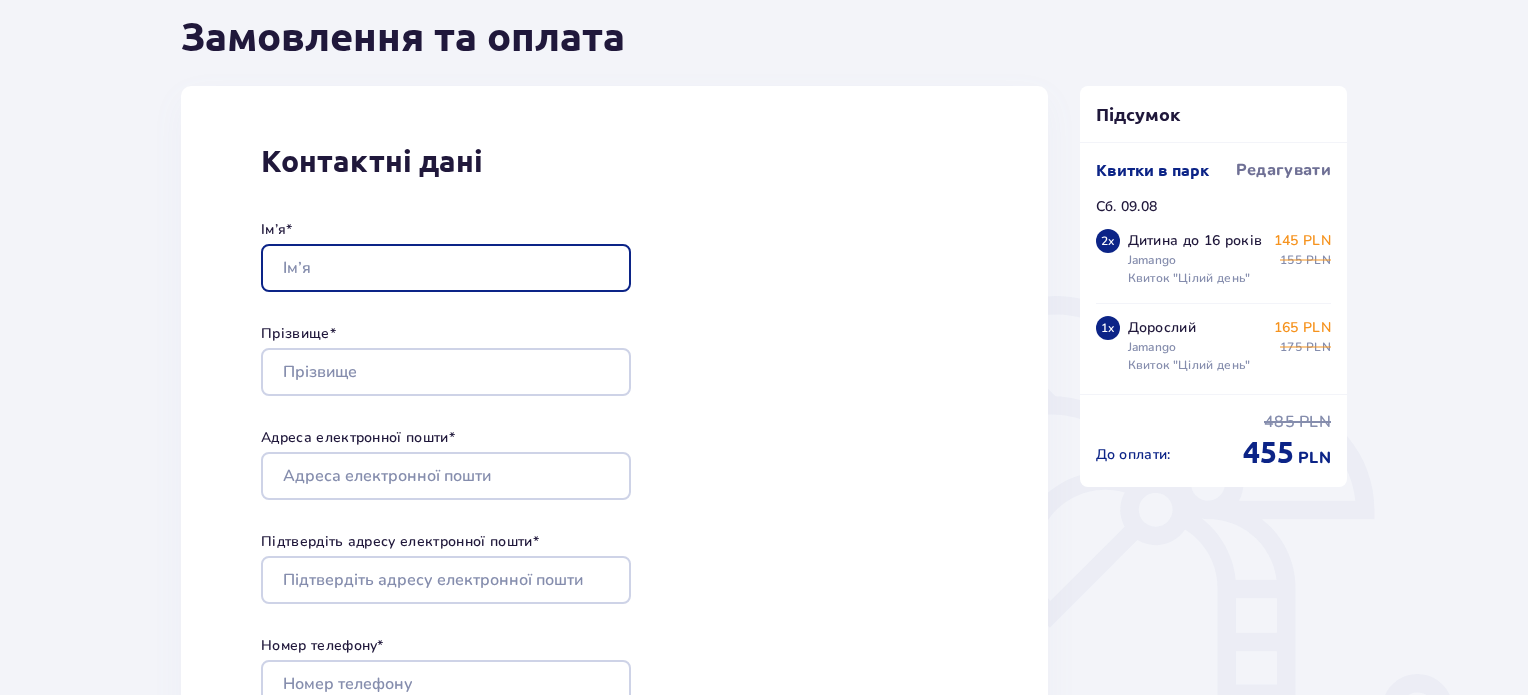 click on "Ім’я *" at bounding box center [446, 268] 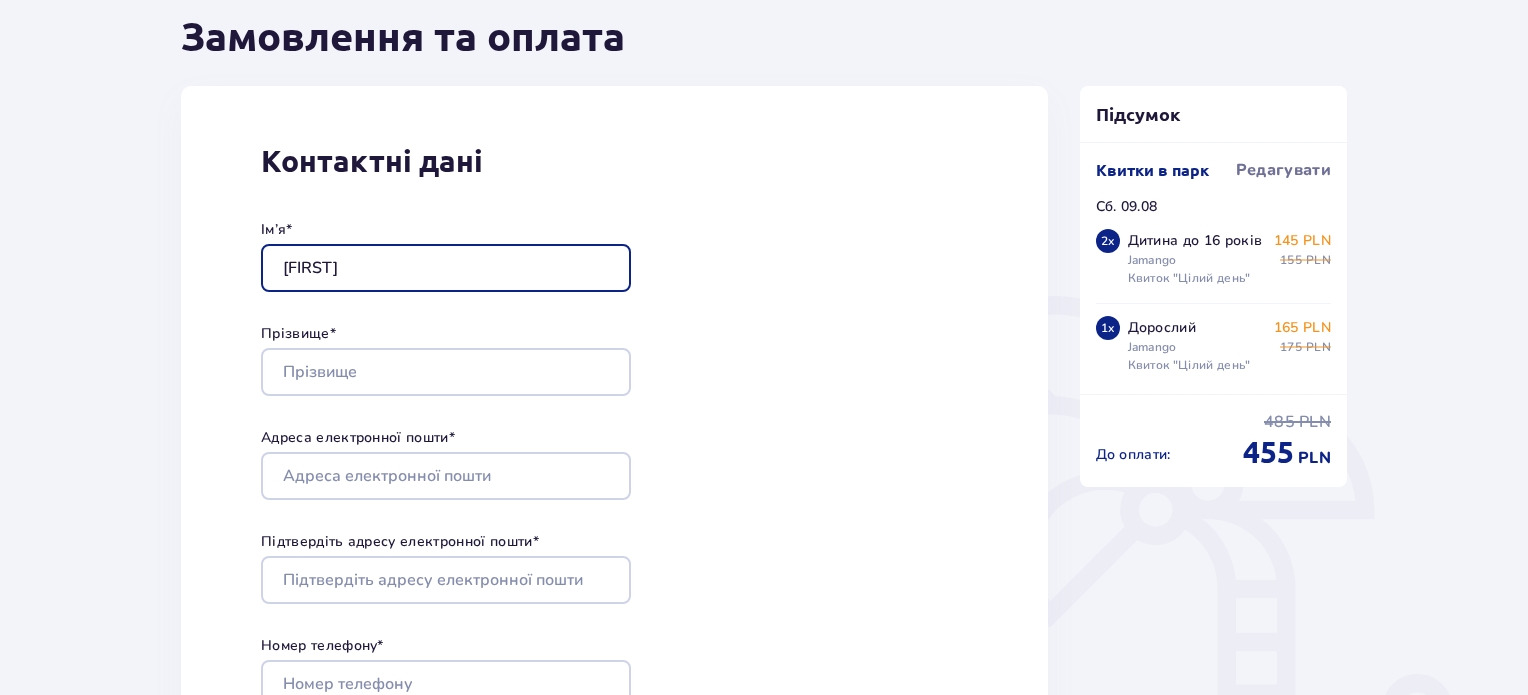 type on "Olga" 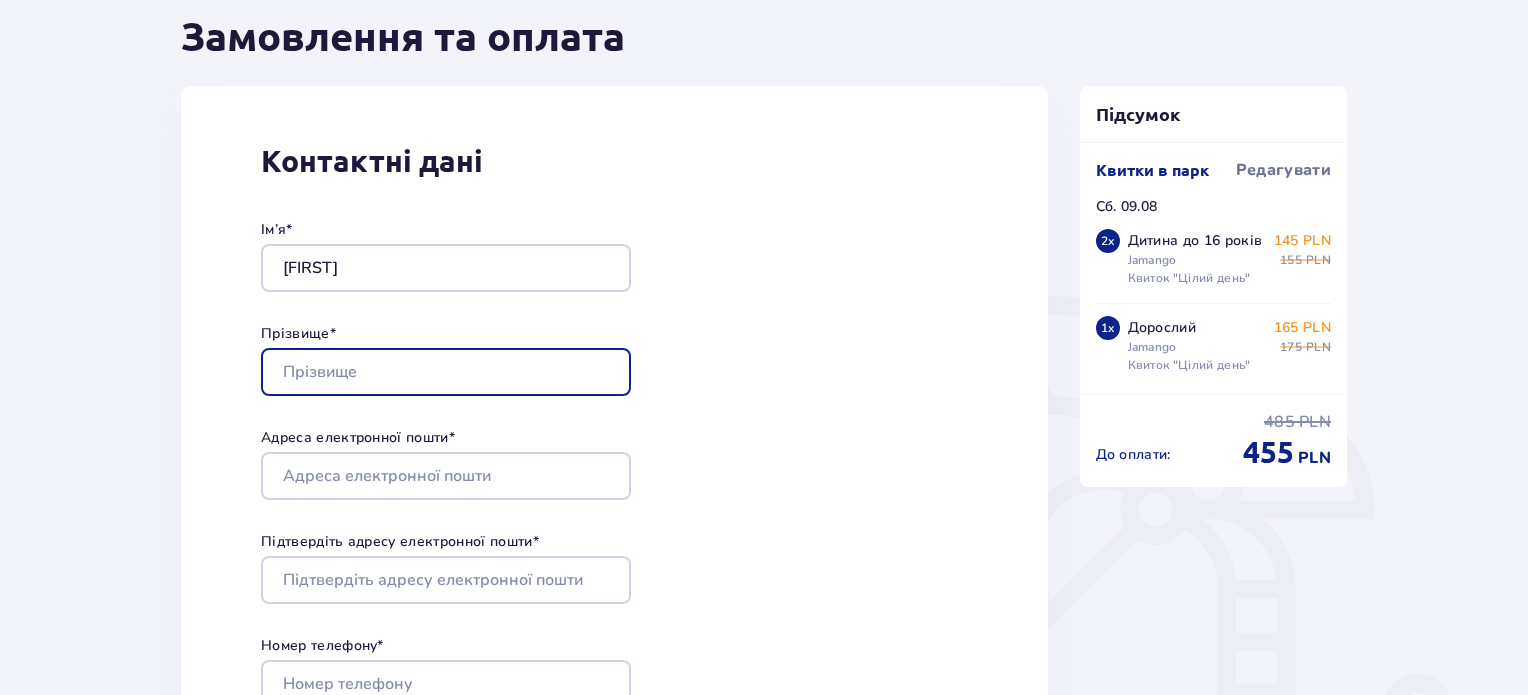 click on "Прізвище *" at bounding box center [446, 372] 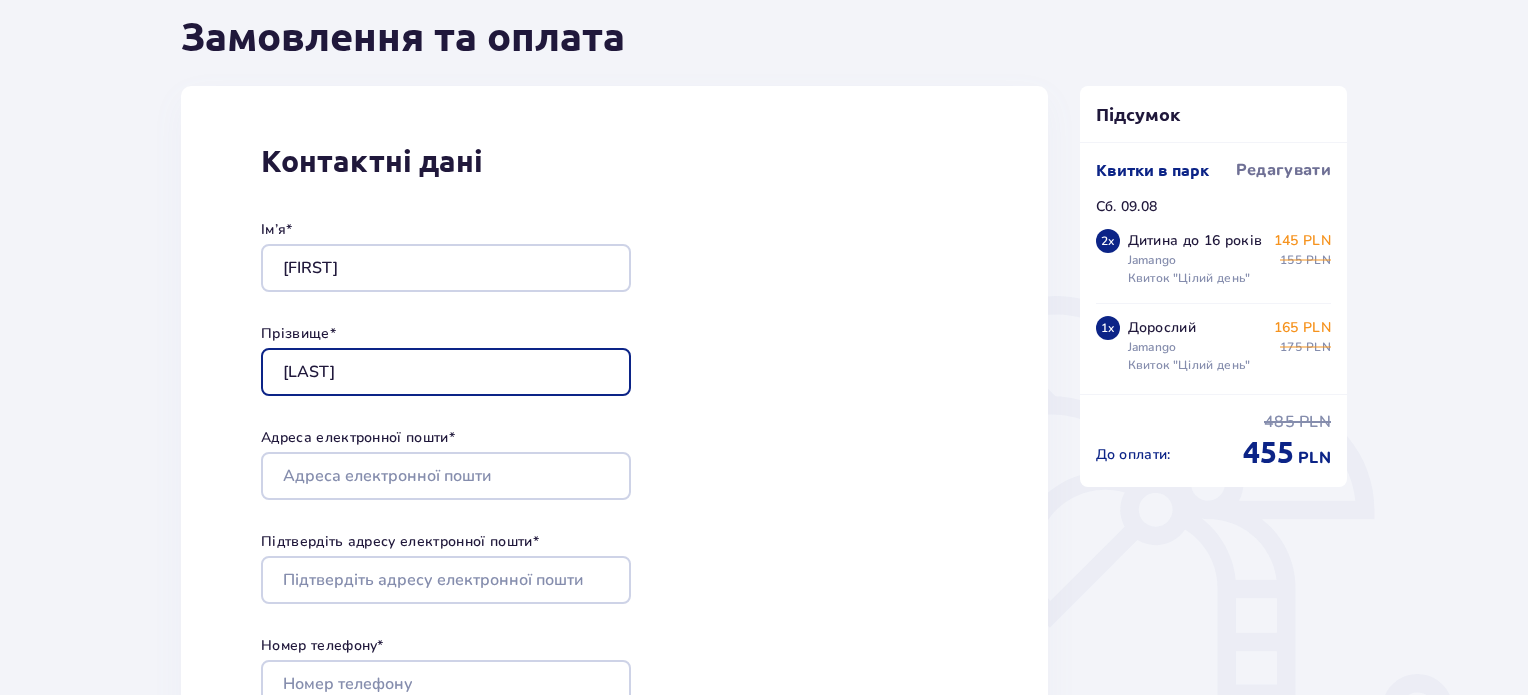type on "Surovova" 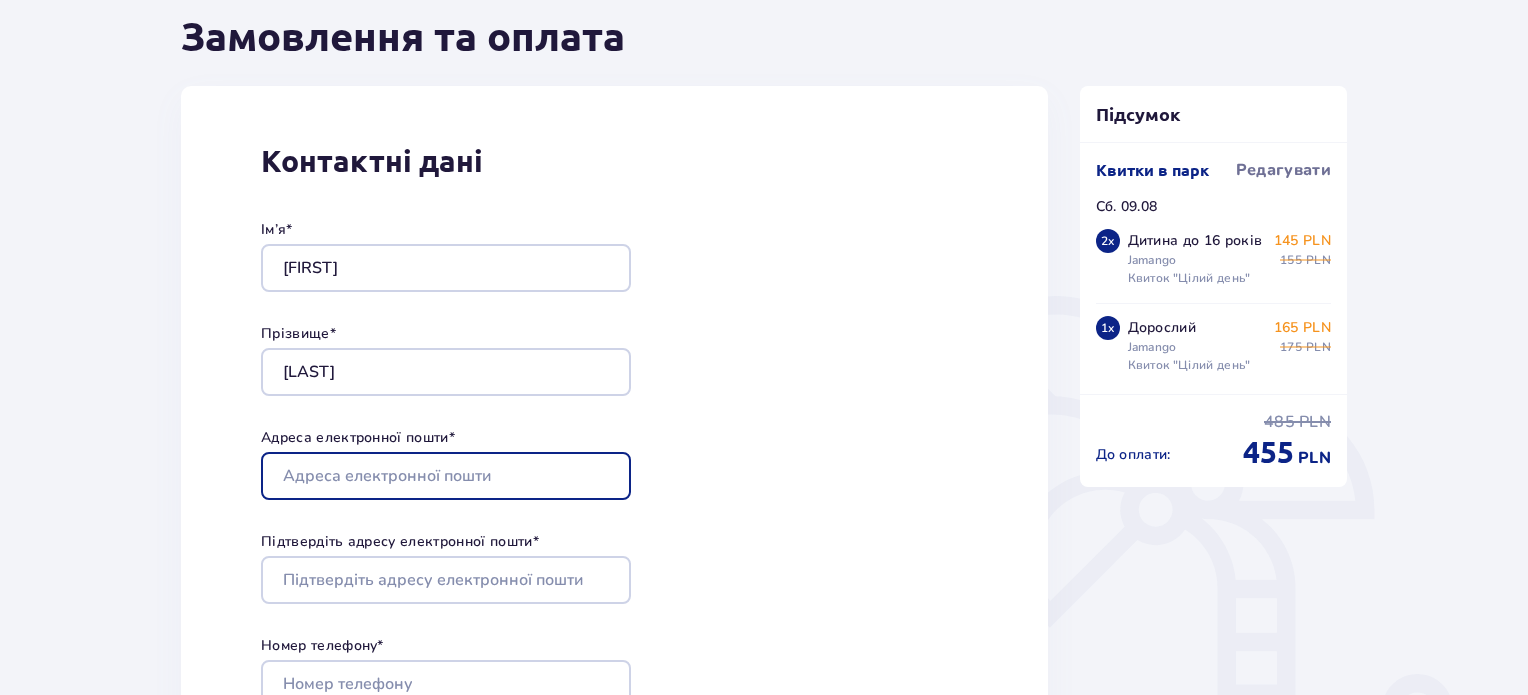 click on "Адреса електронної пошти *" at bounding box center (446, 476) 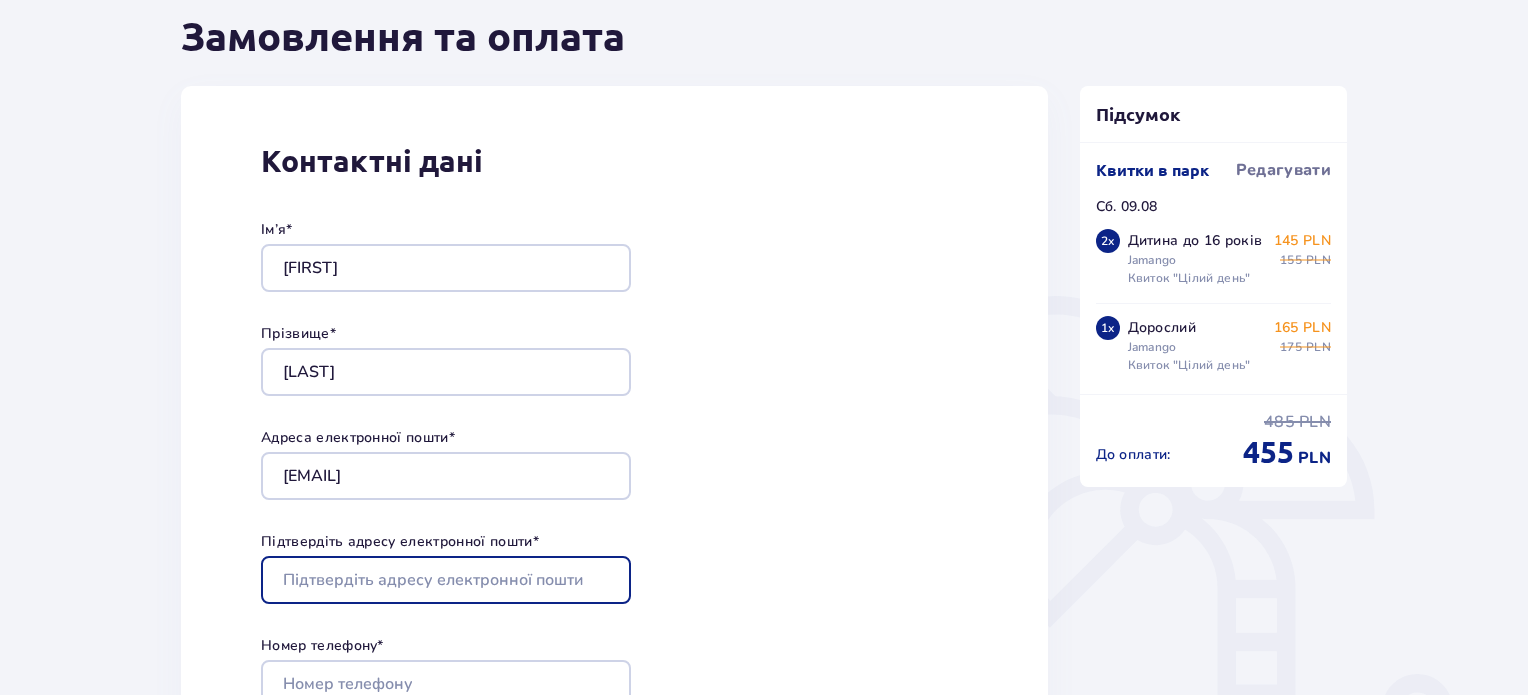 type on "[USERNAME]@[example.com]" 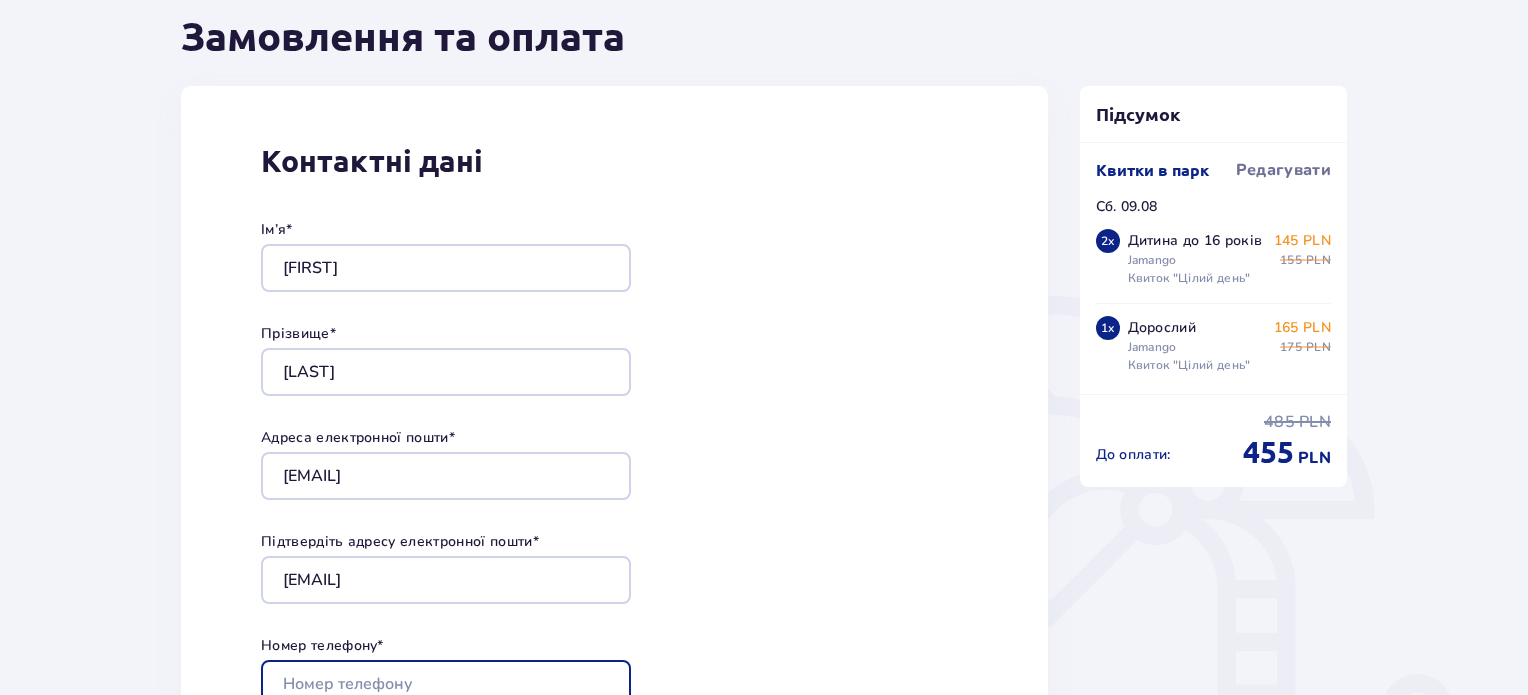 type on "728253093" 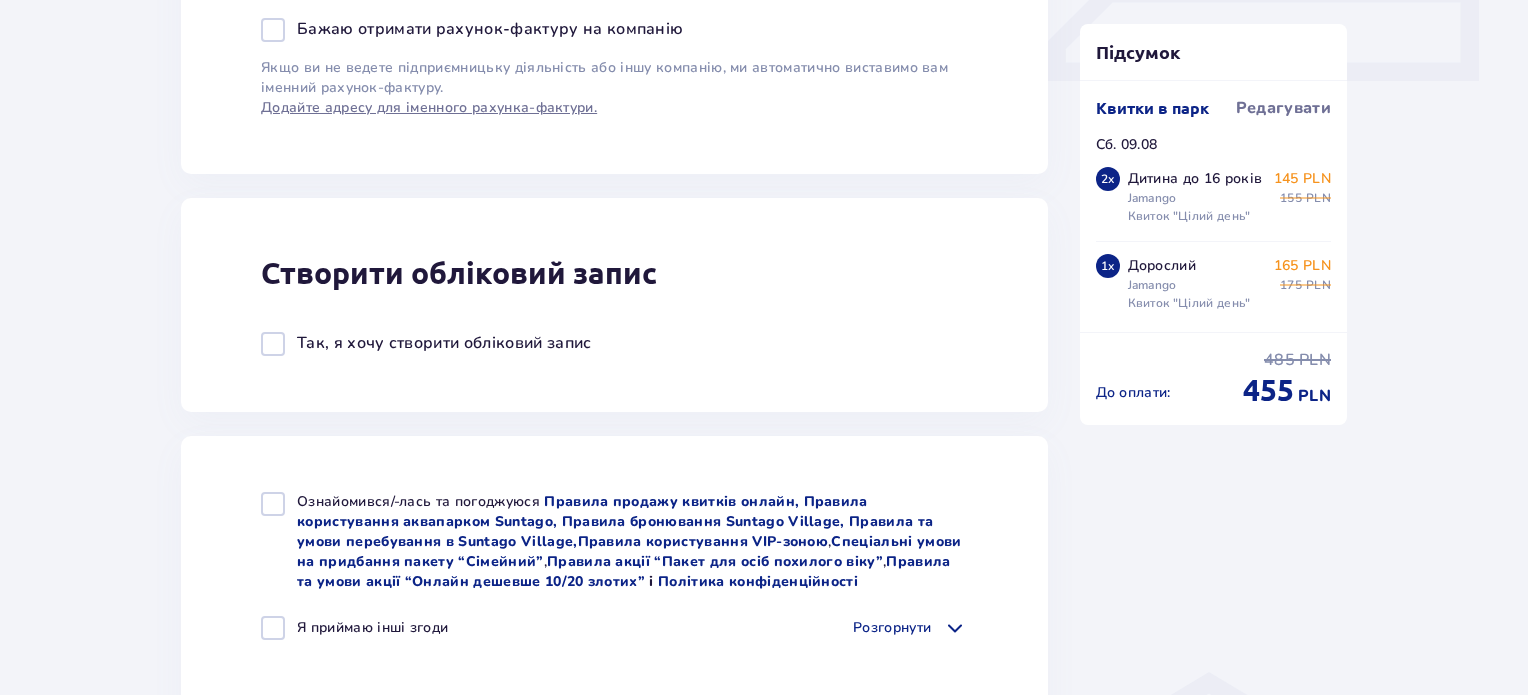 scroll, scrollTop: 1000, scrollLeft: 0, axis: vertical 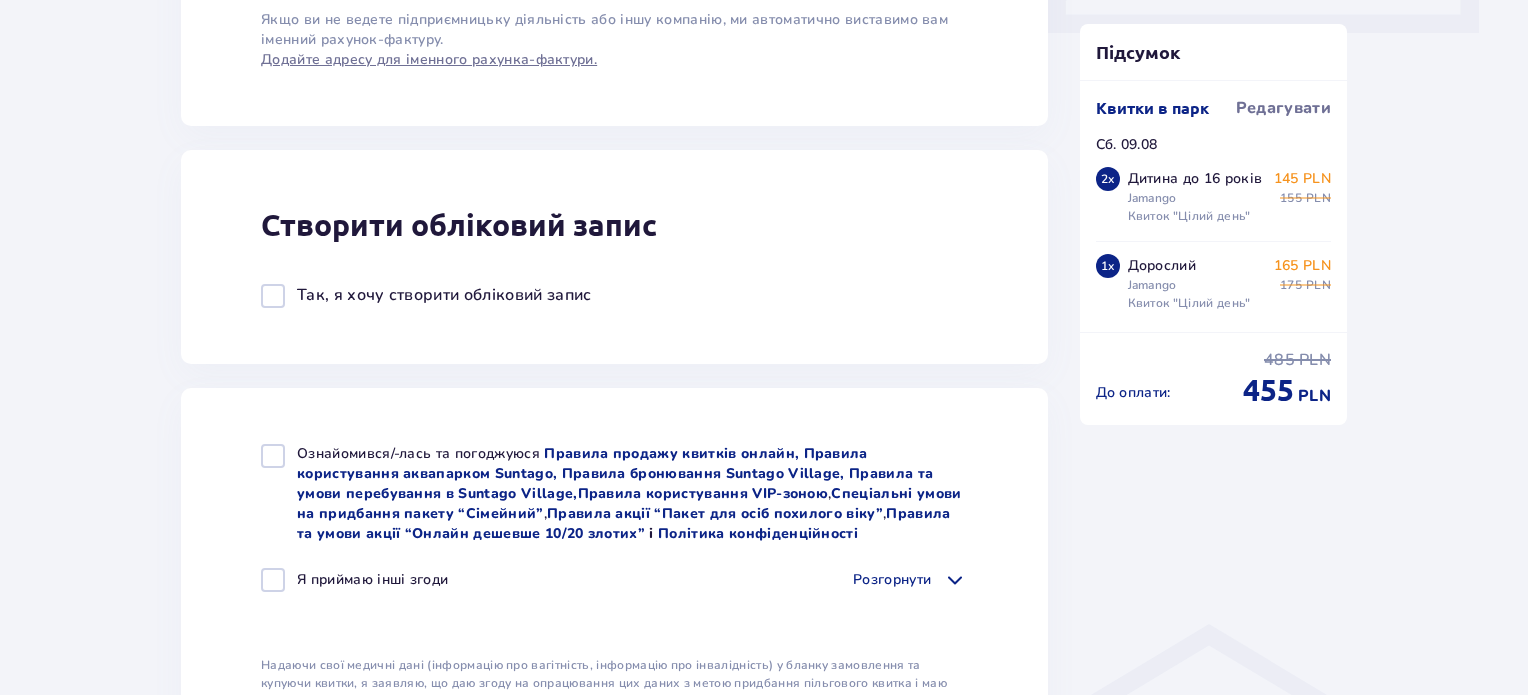 click at bounding box center (273, 456) 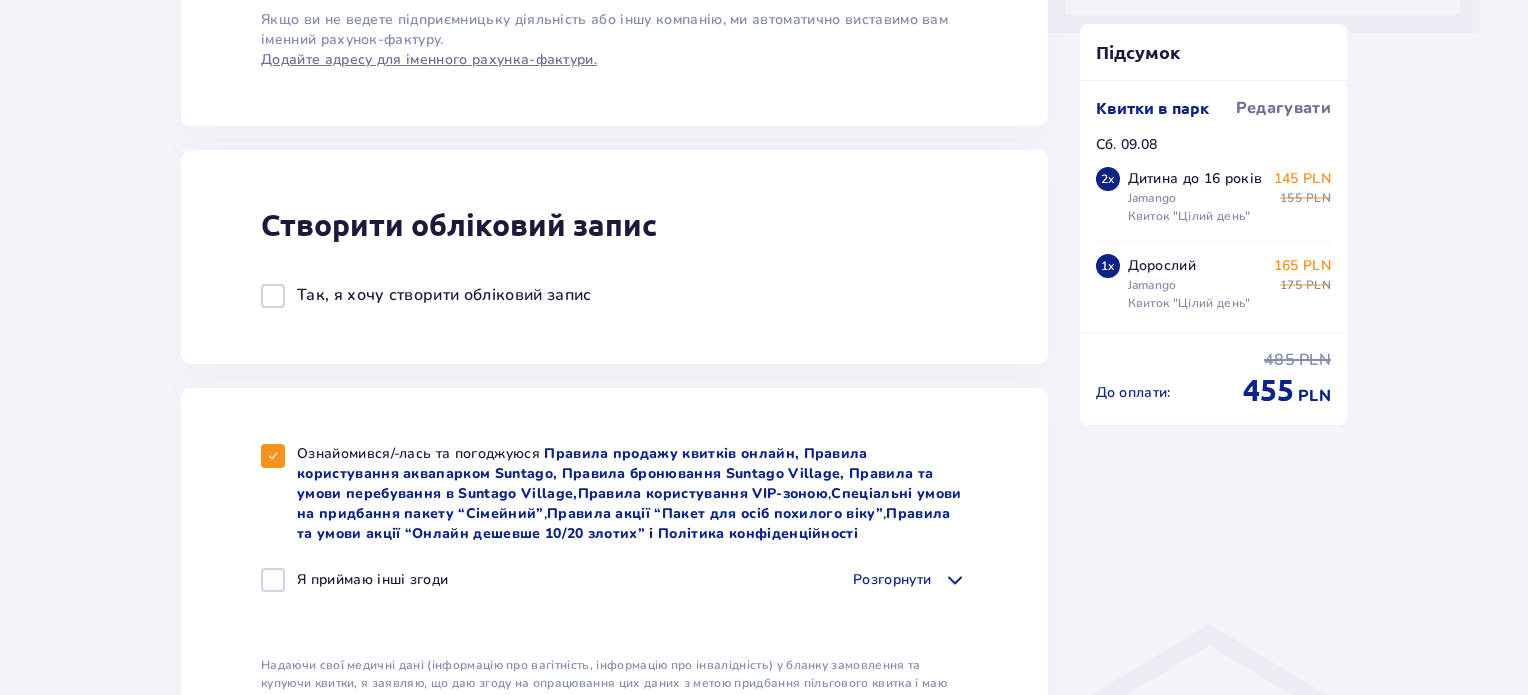 click at bounding box center [273, 580] 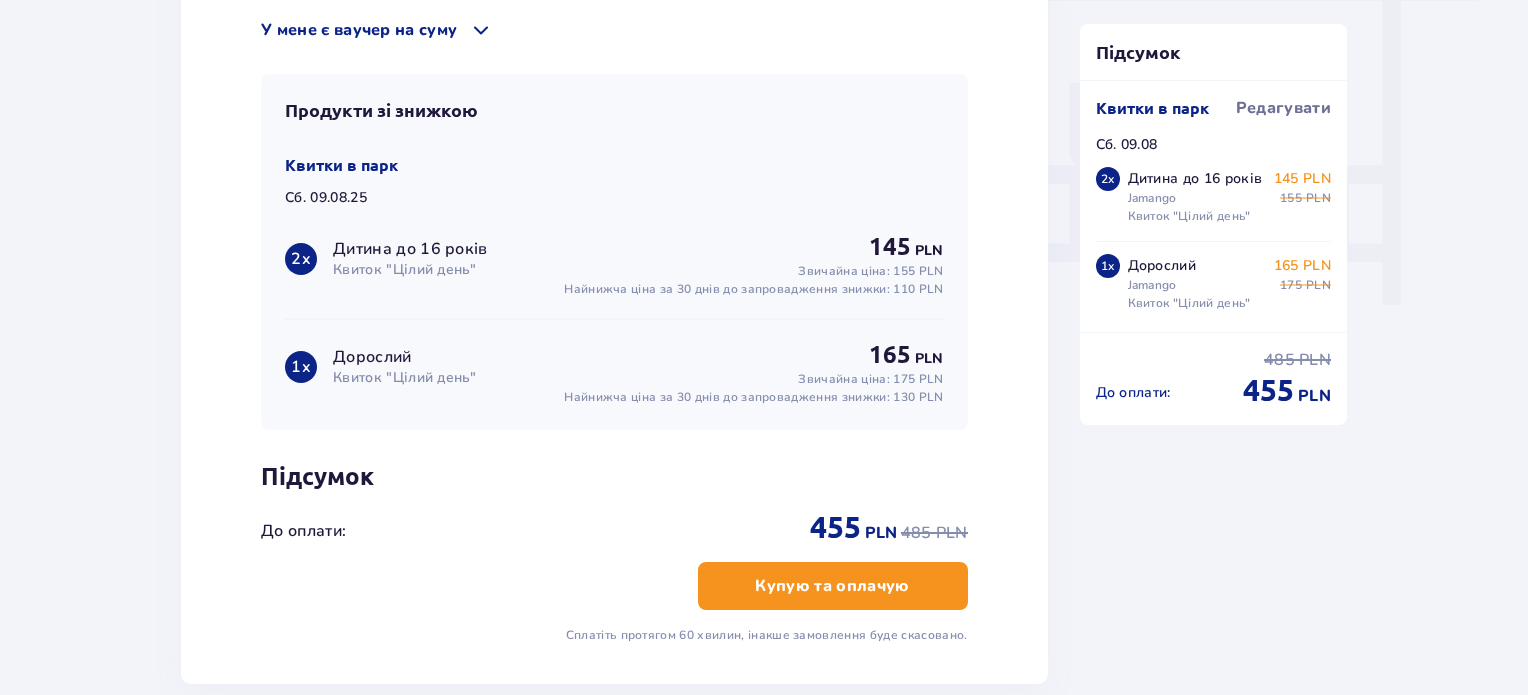 scroll, scrollTop: 1900, scrollLeft: 0, axis: vertical 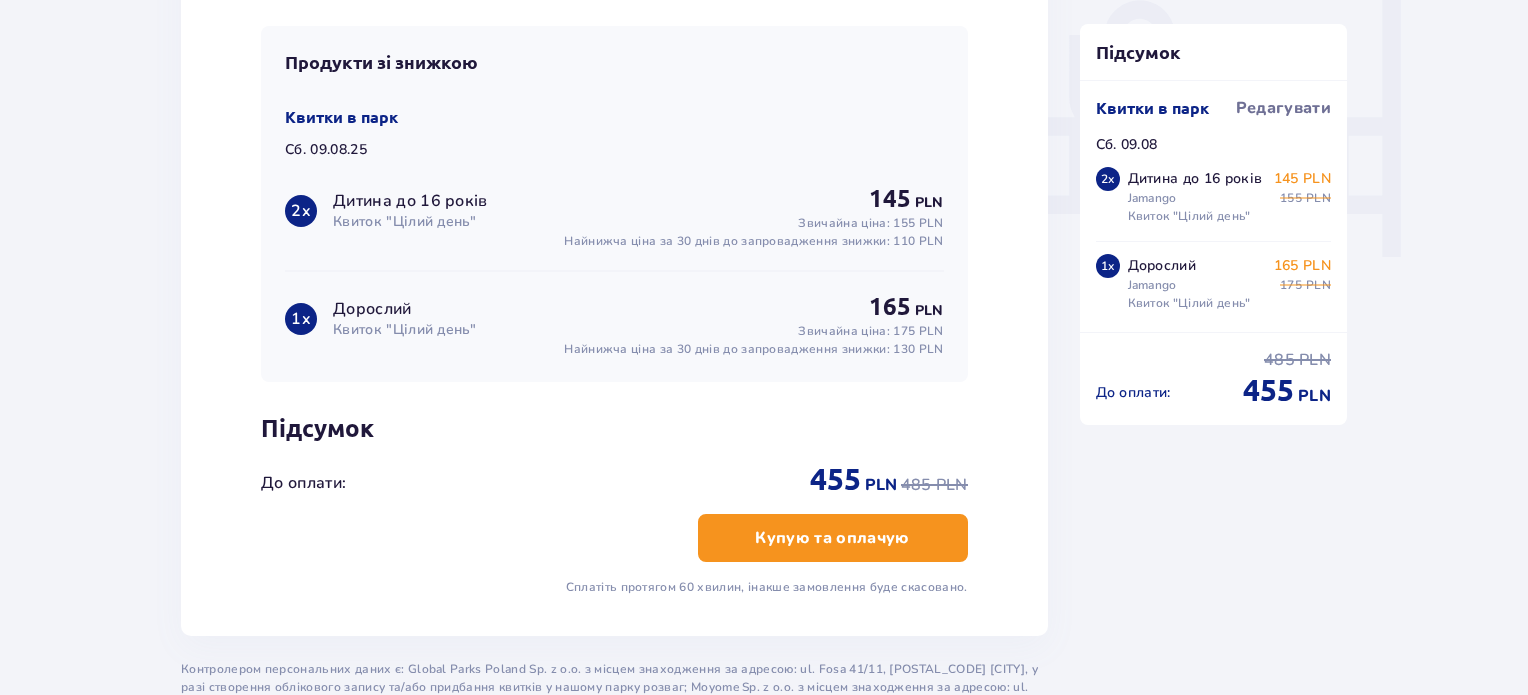 click on "Купую та оплачую" at bounding box center [832, 538] 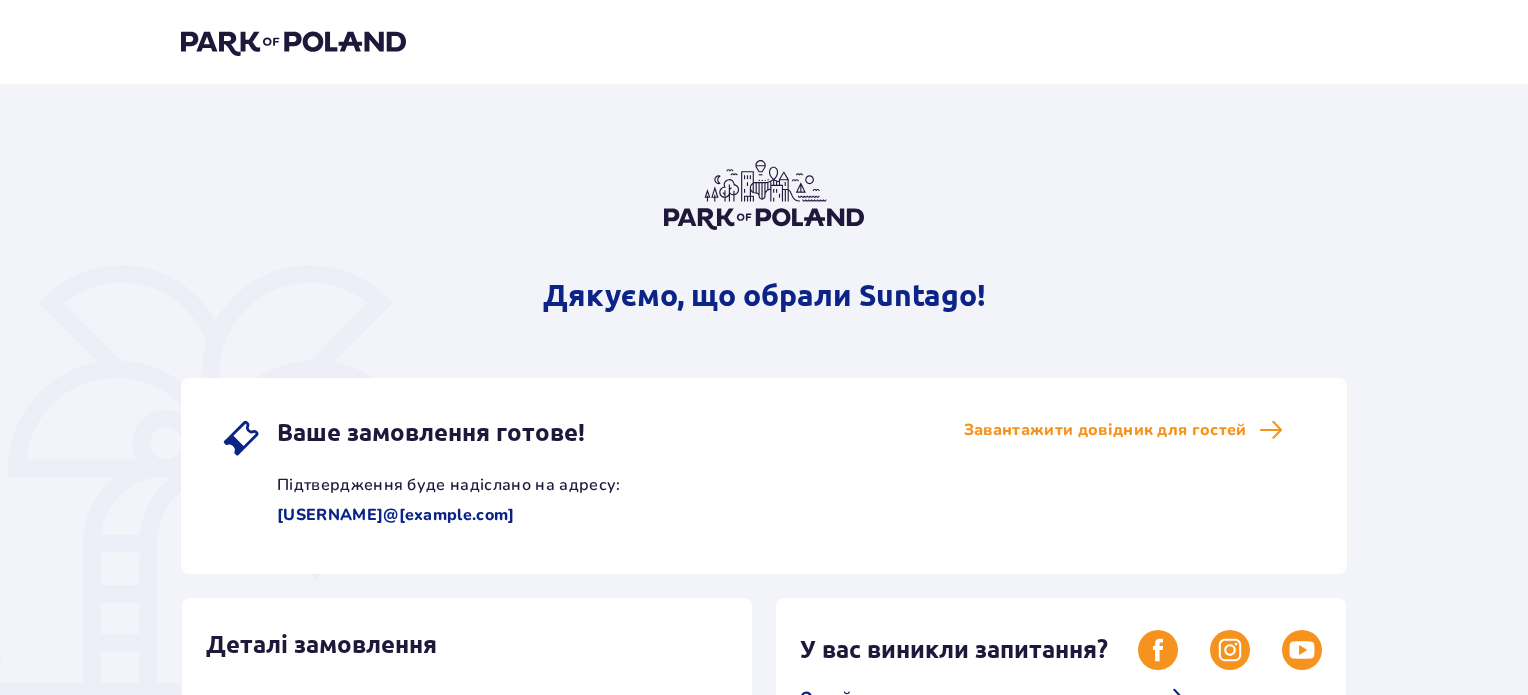 scroll, scrollTop: 0, scrollLeft: 0, axis: both 